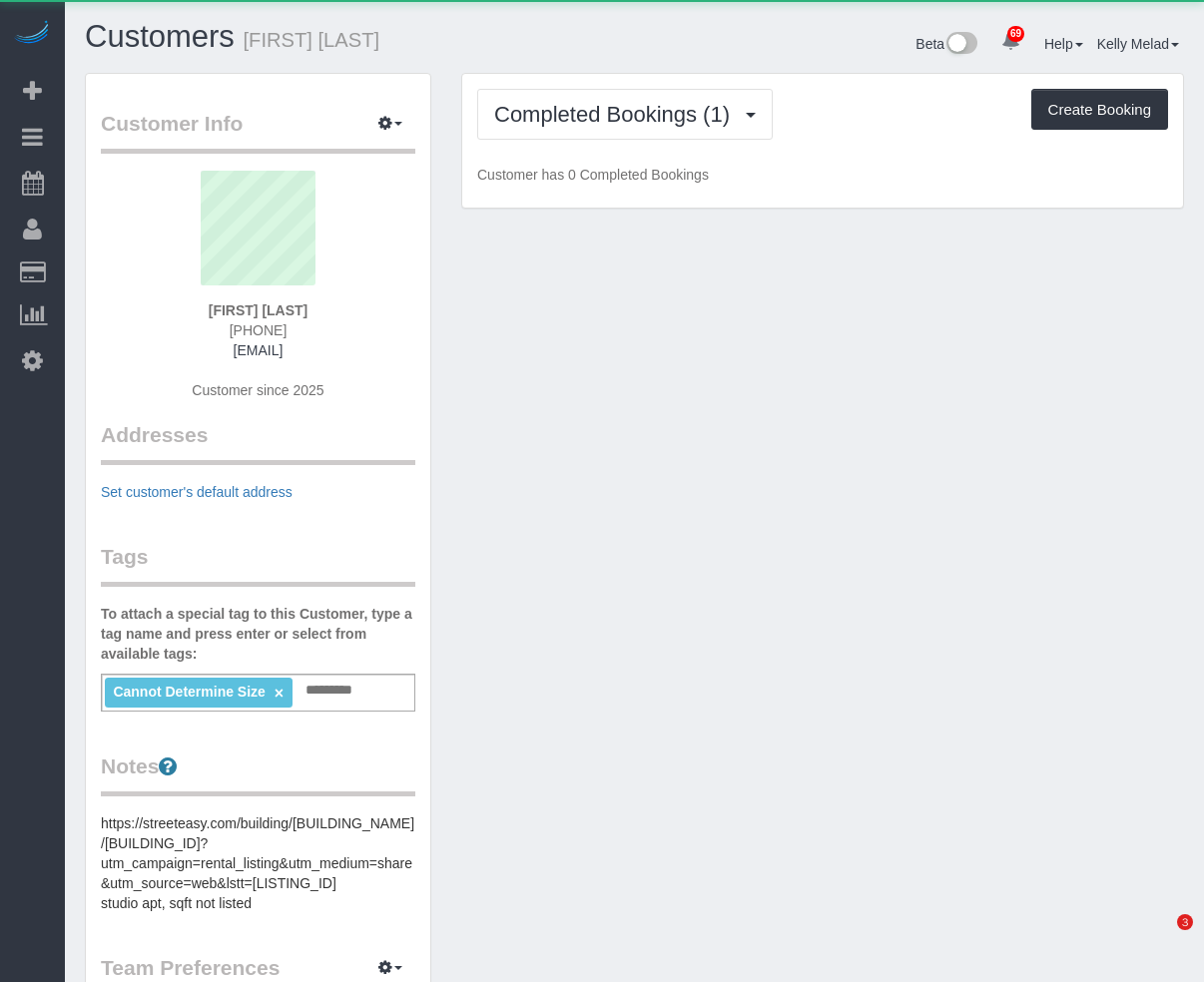 scroll, scrollTop: 0, scrollLeft: 0, axis: both 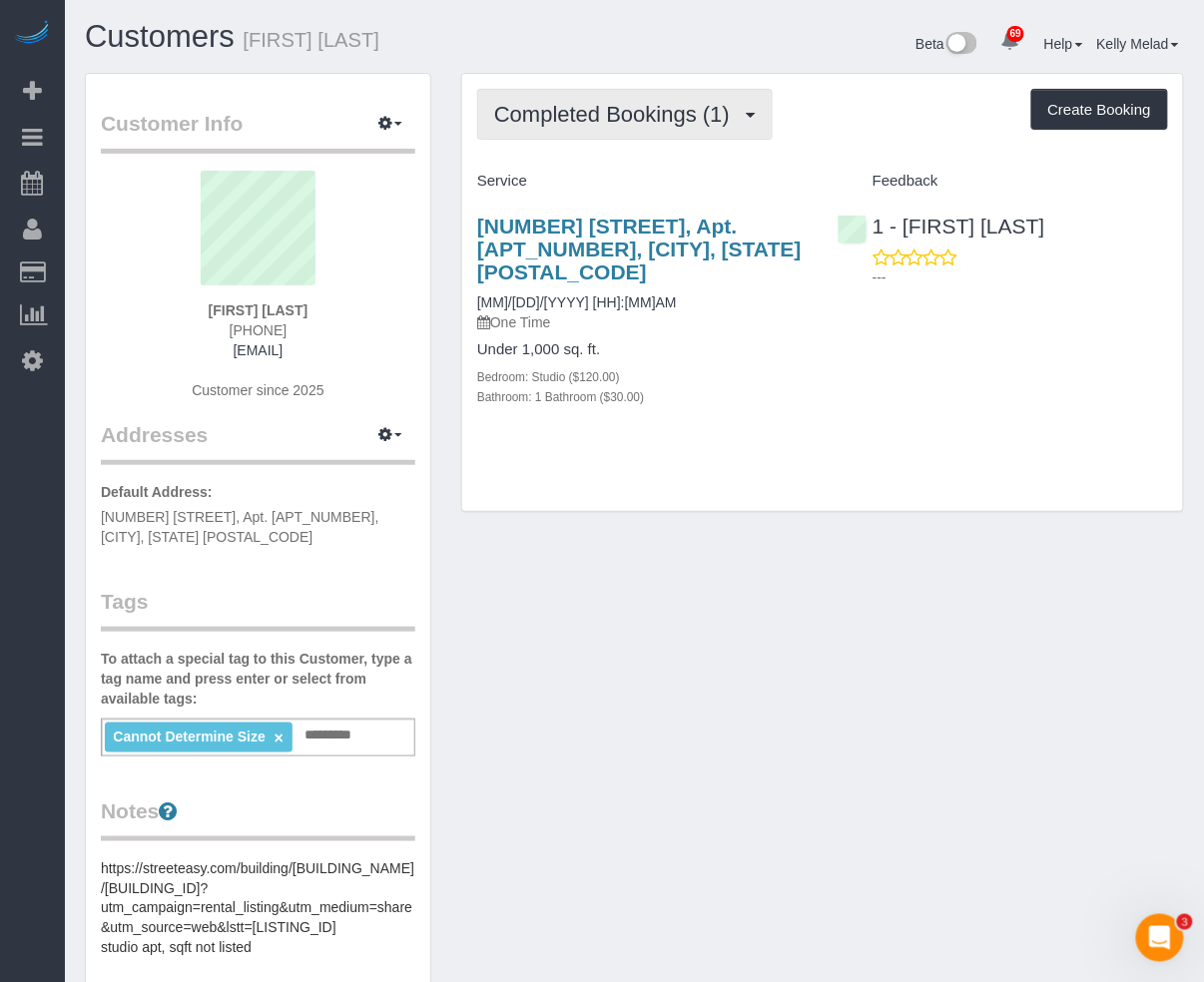 click on "Completed Bookings (1)" at bounding box center (617, 114) 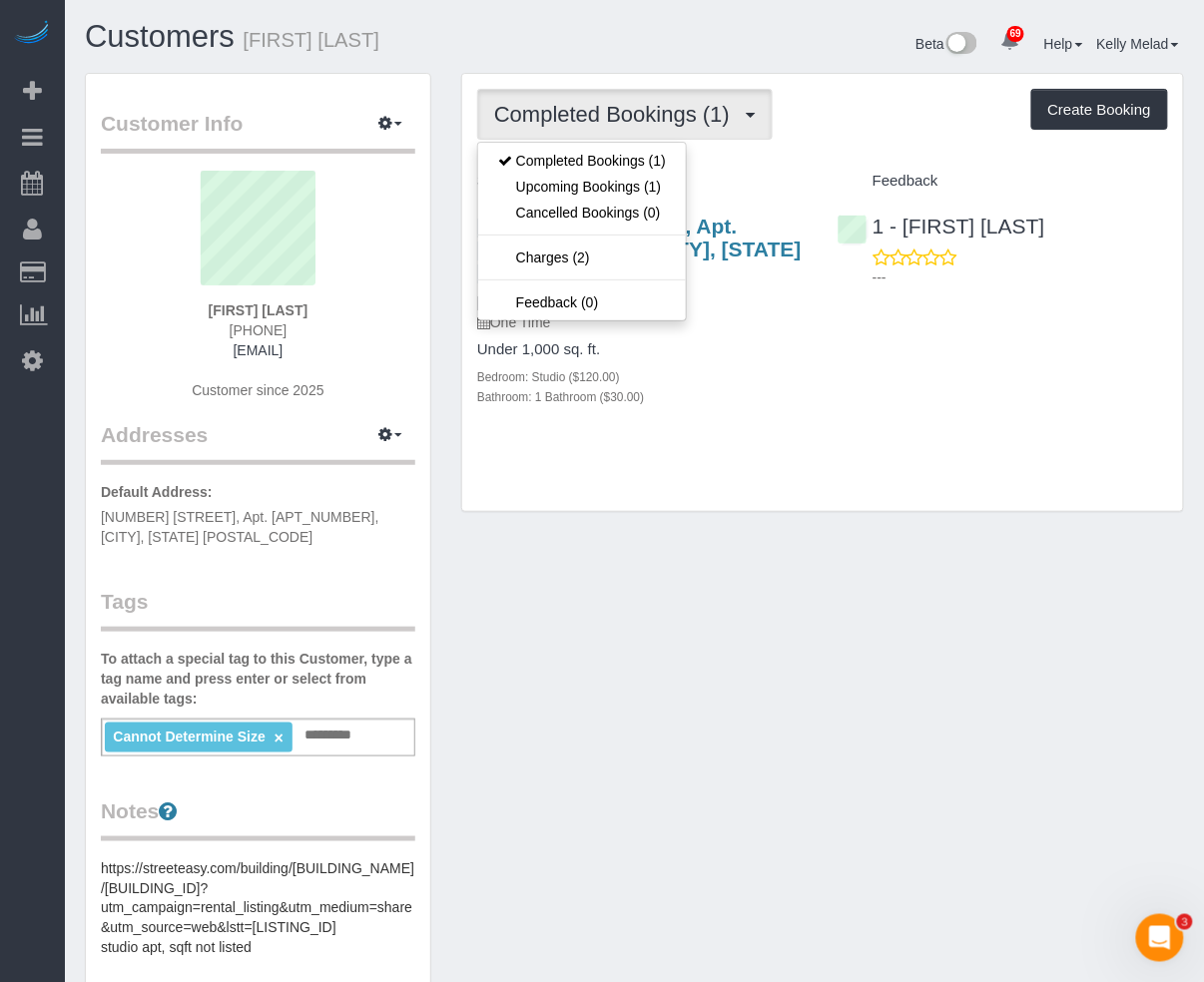 click on "Service" at bounding box center [642, 182] 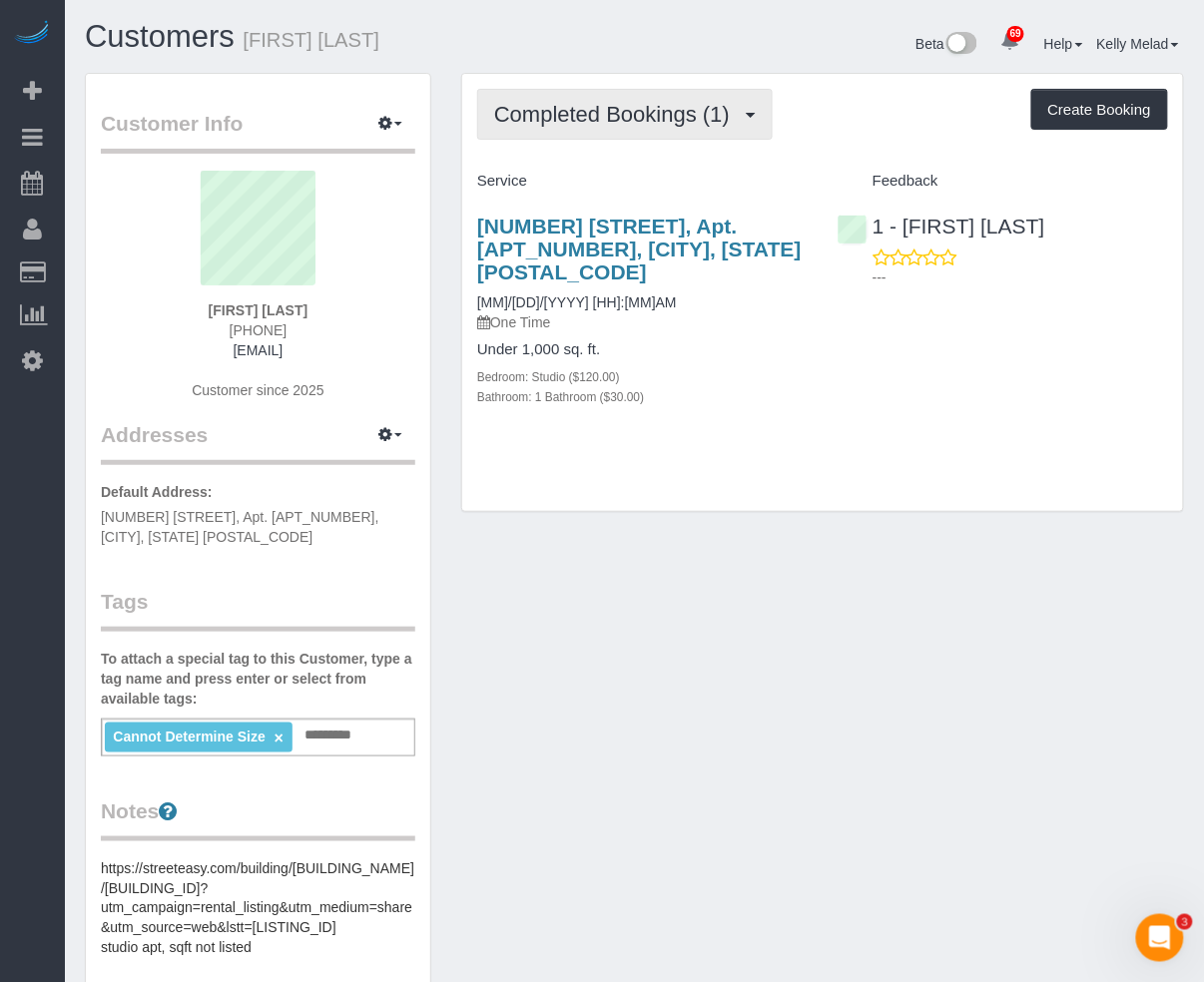 click on "Completed Bookings (1)" at bounding box center [617, 114] 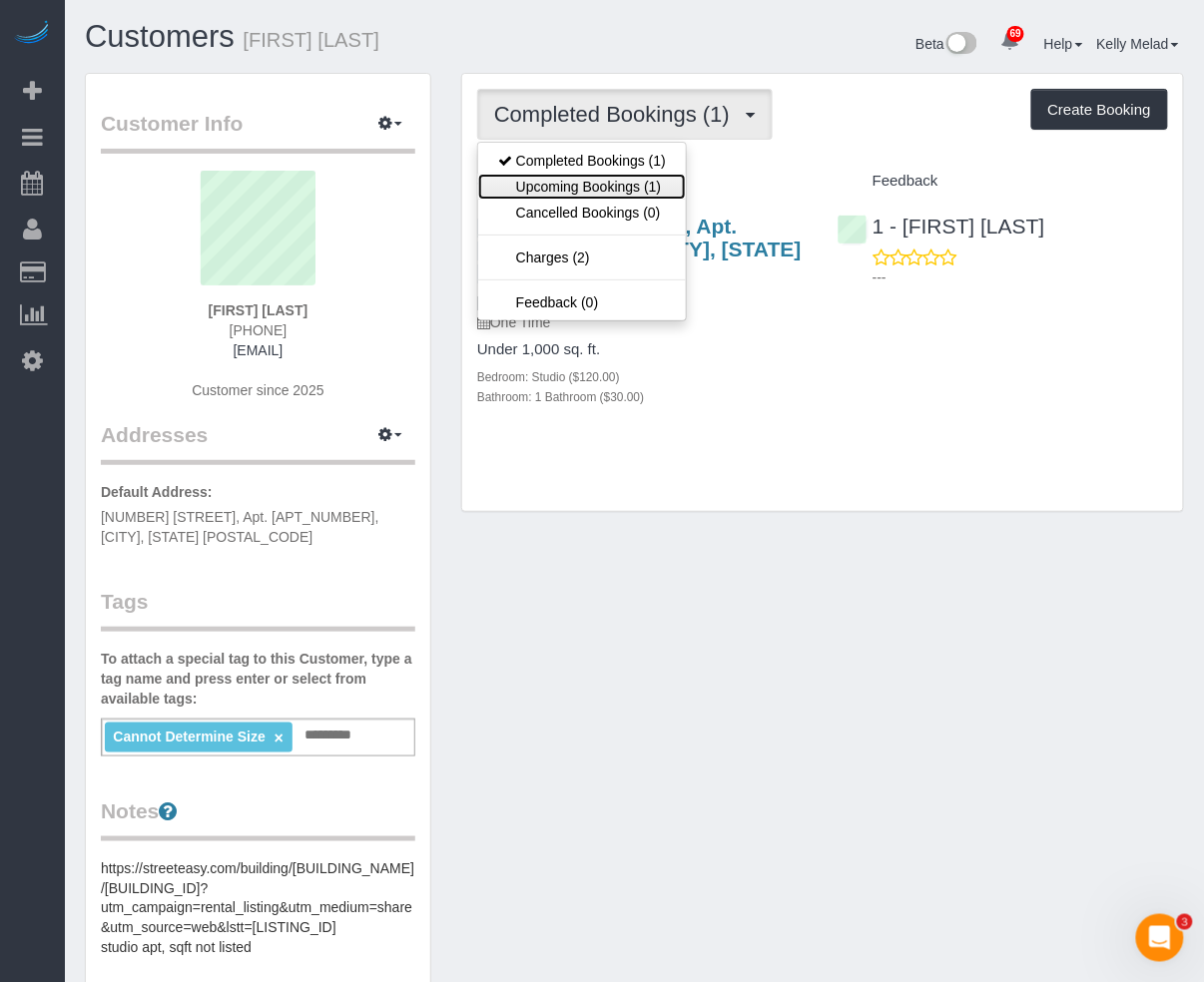 click on "Upcoming Bookings (1)" at bounding box center (582, 187) 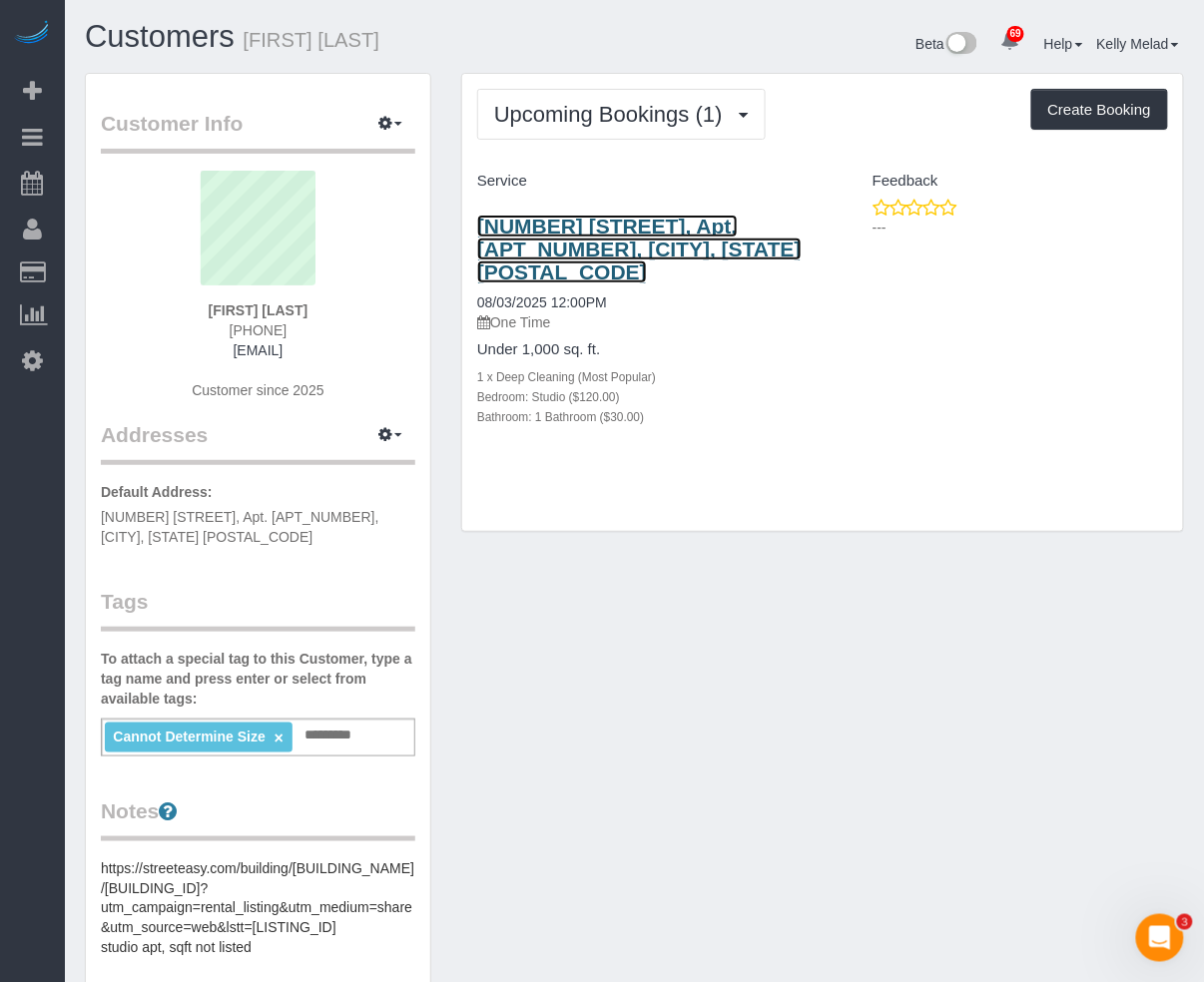 click on "[NUMBER] [STREET], Apt. [APT_NUMBER], [CITY], [STATE] [POSTAL_CODE]" at bounding box center [639, 248] 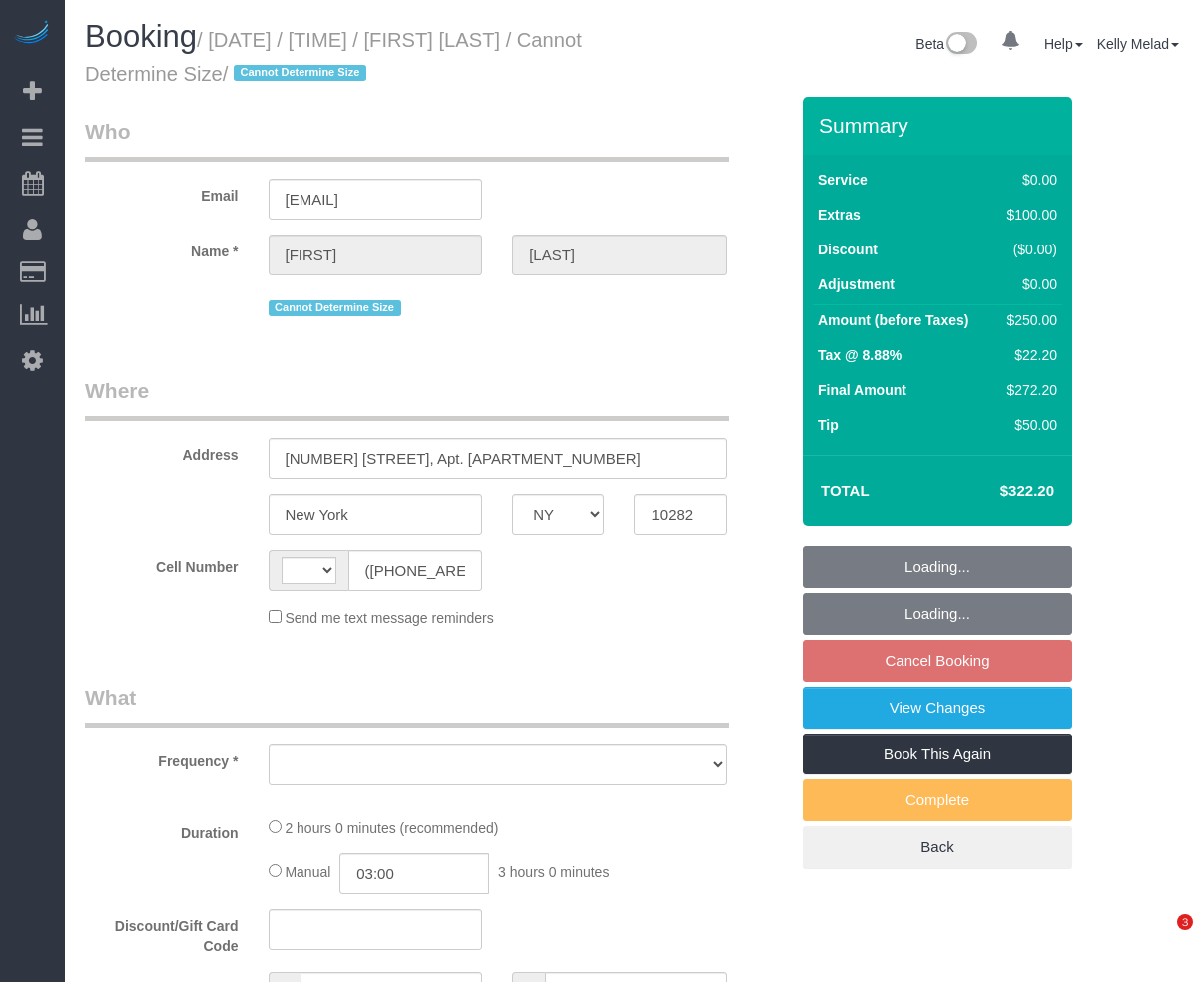 select on "NY" 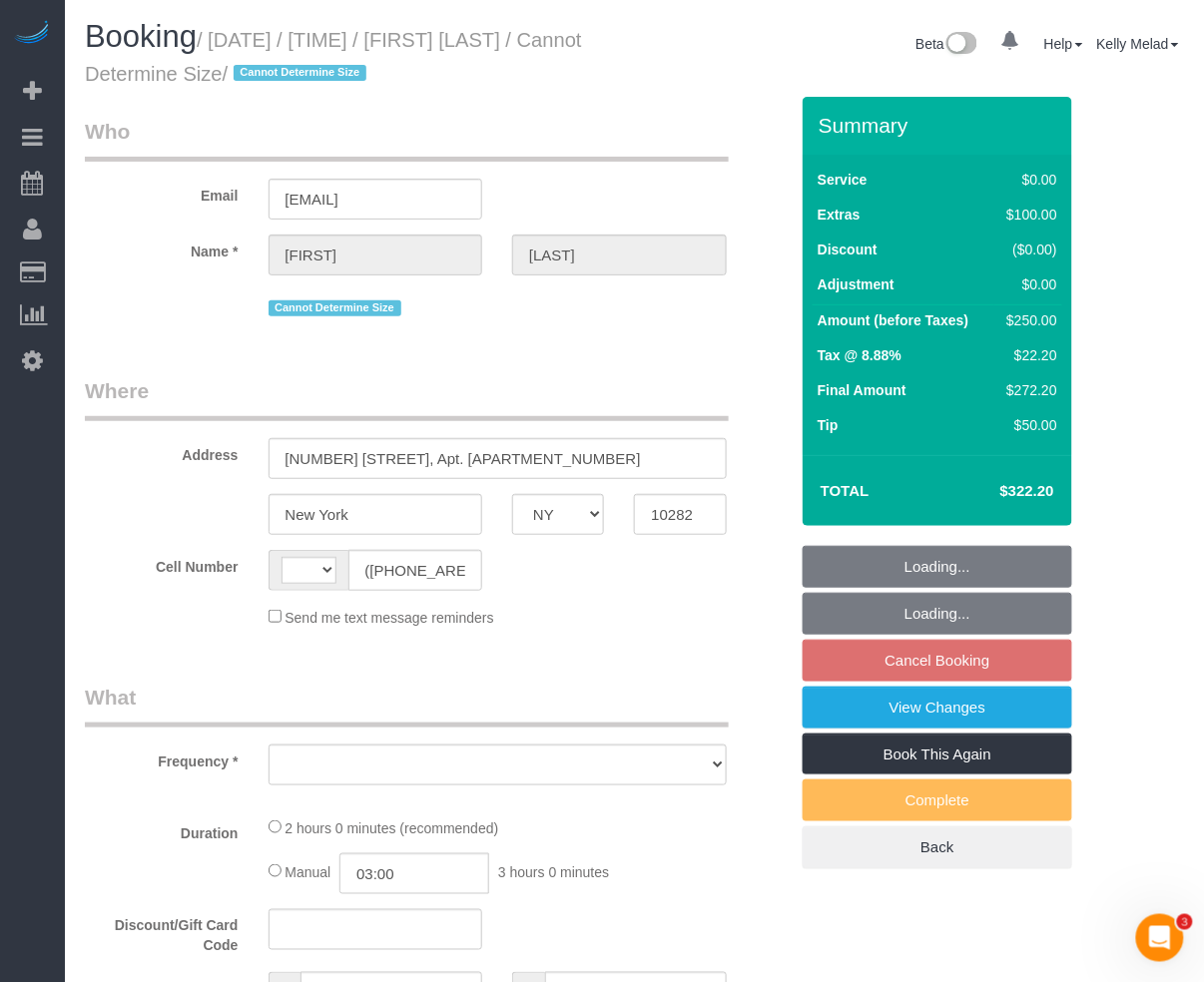 scroll, scrollTop: 0, scrollLeft: 0, axis: both 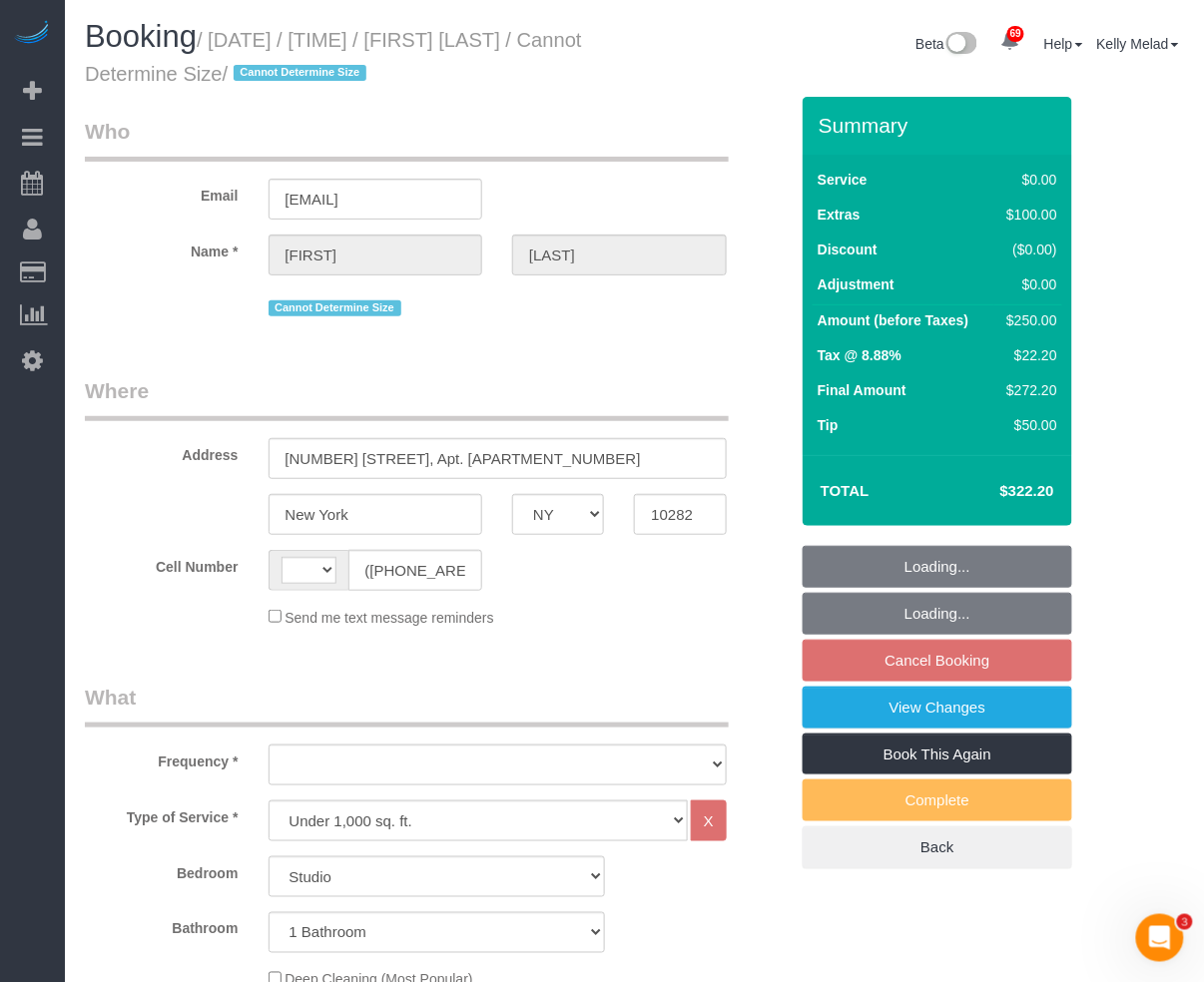 select on "string:US" 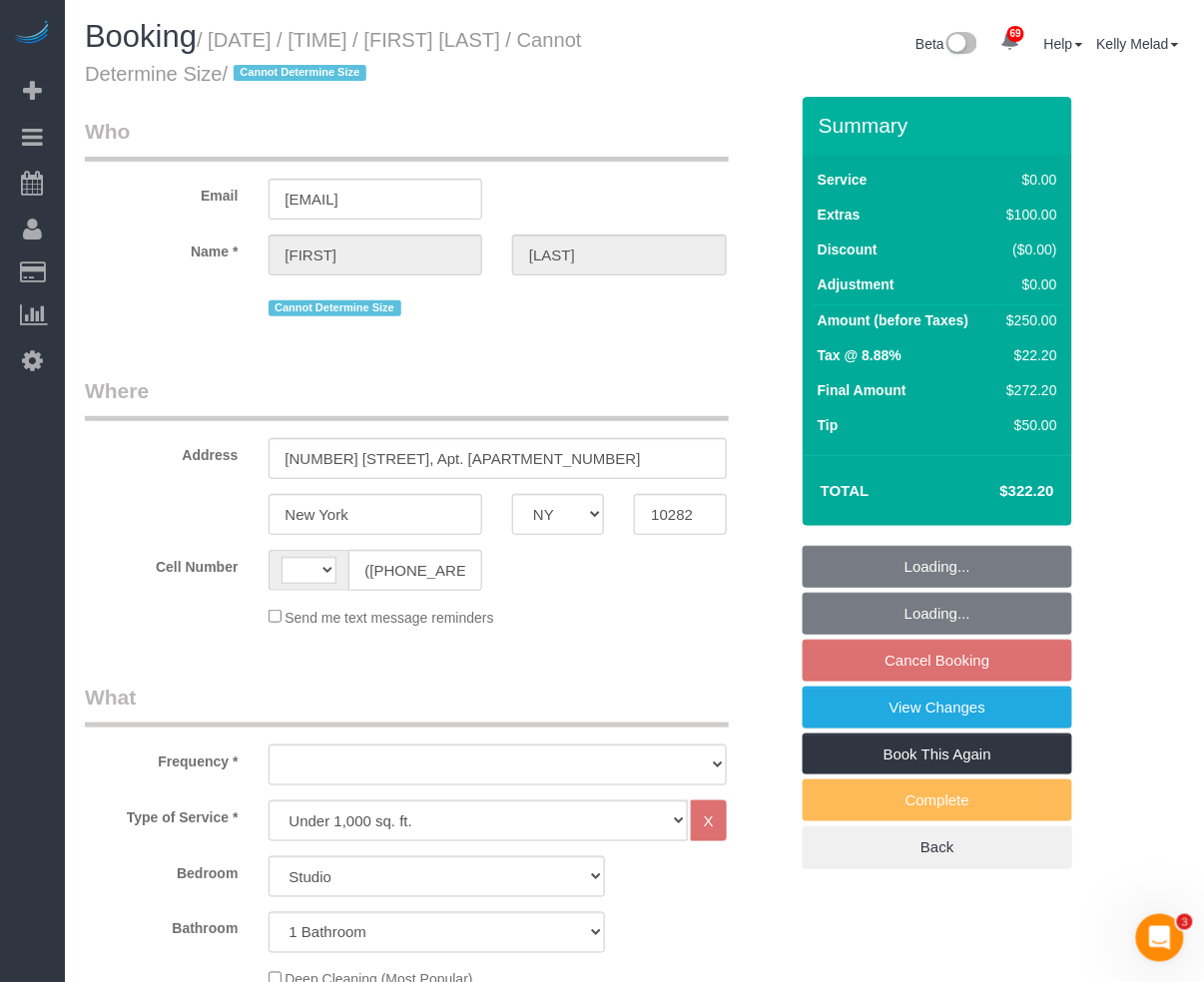 select on "object:812" 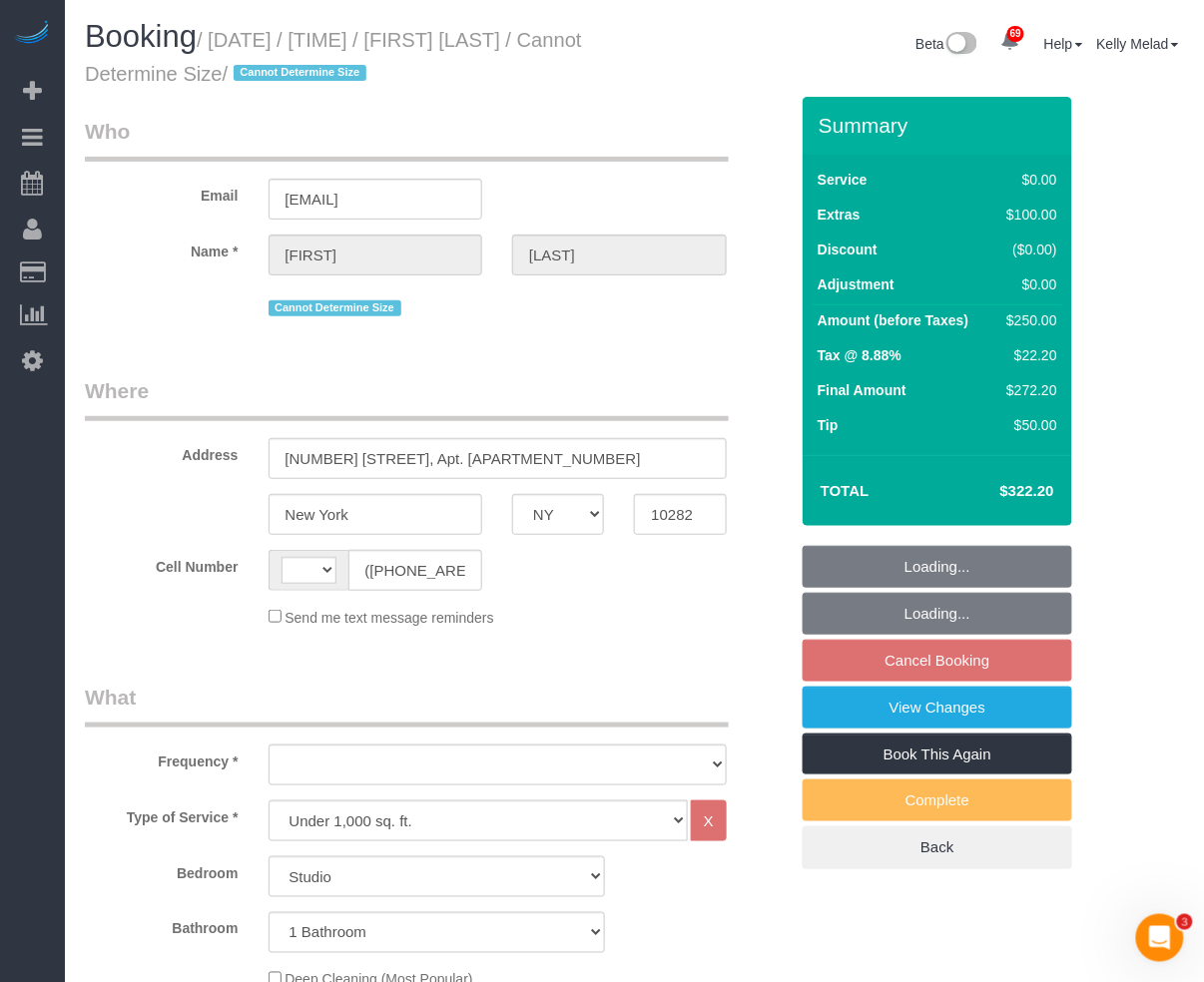 select on "number:90" 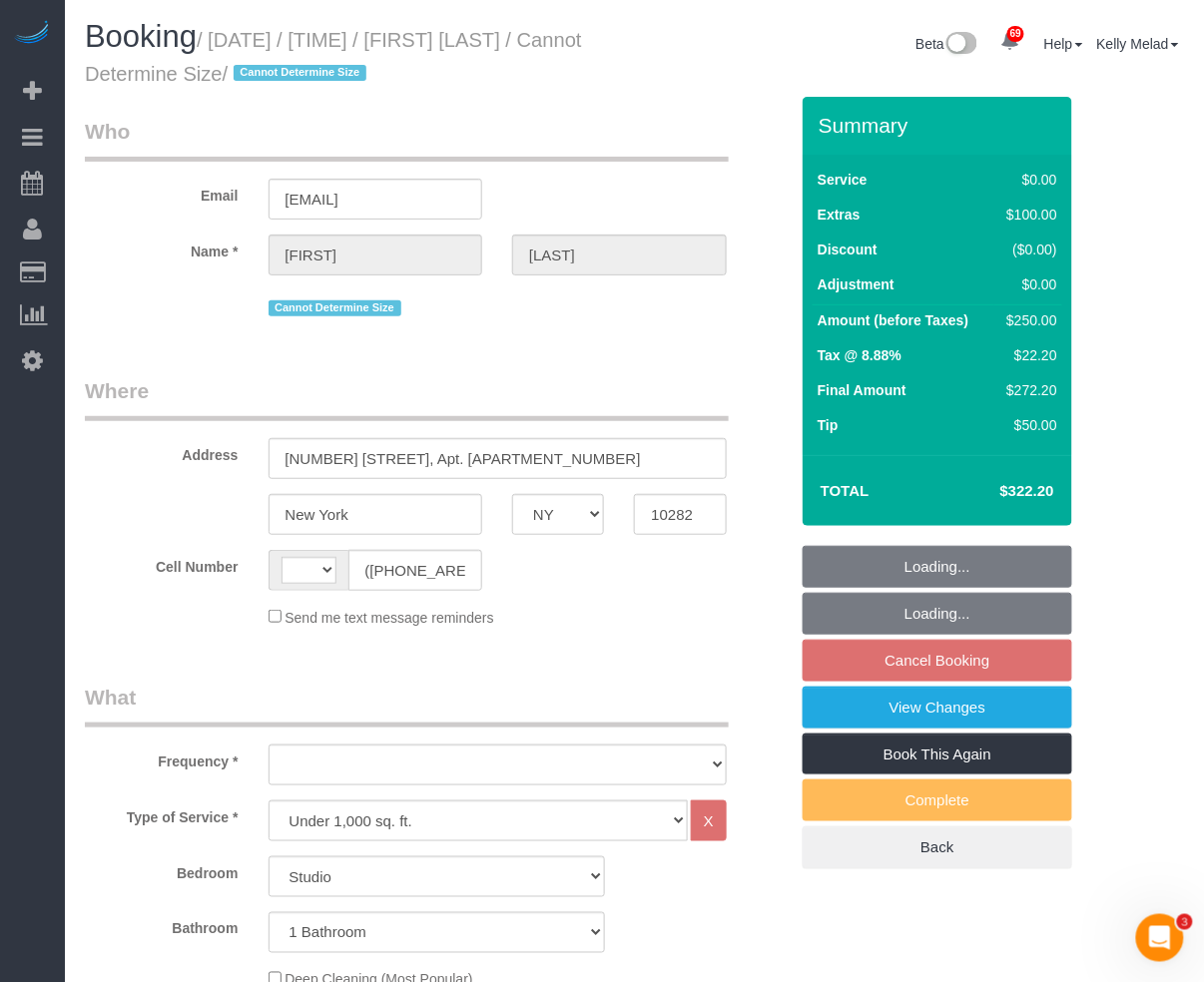 select on "number:15" 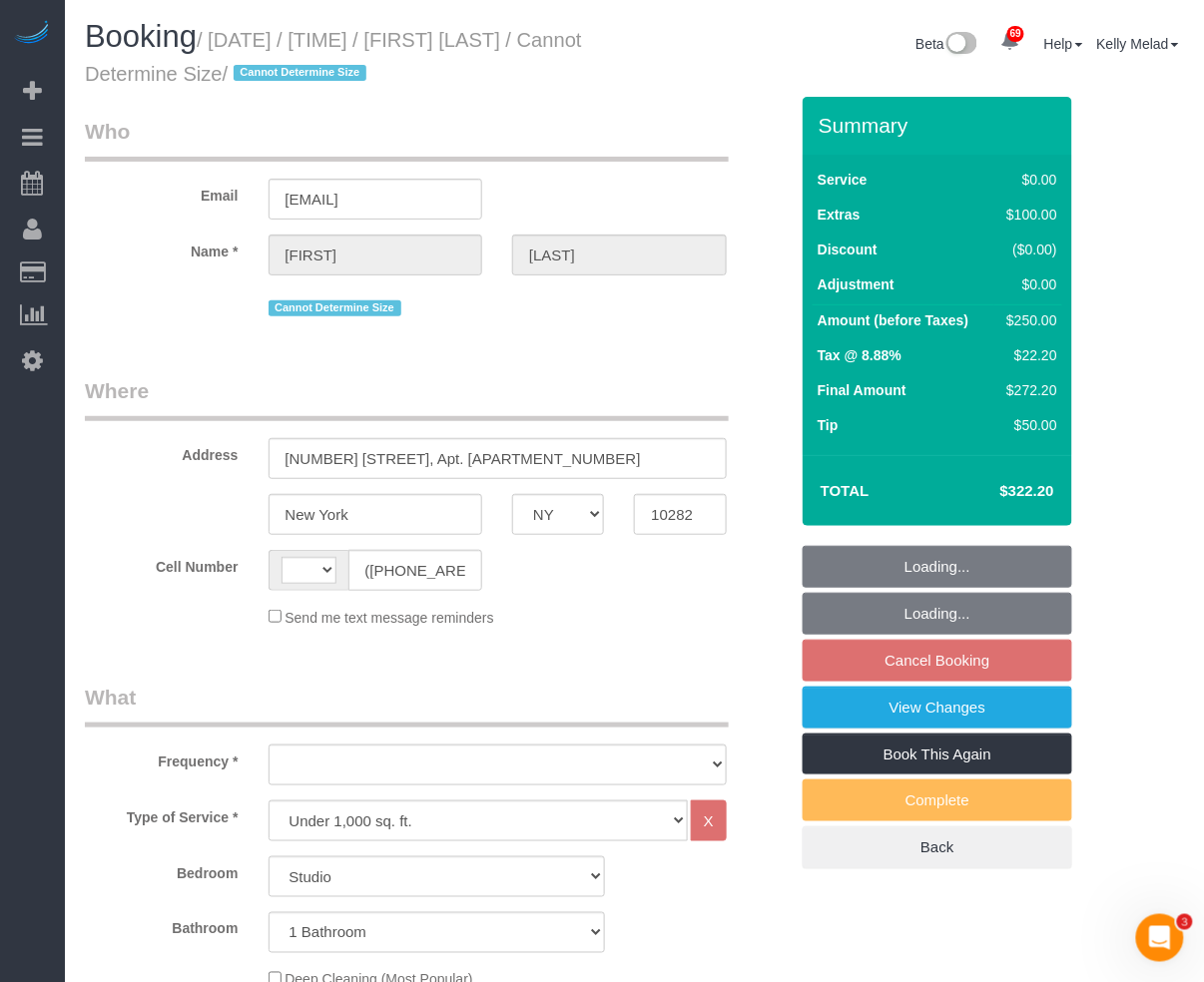 select on "number:5" 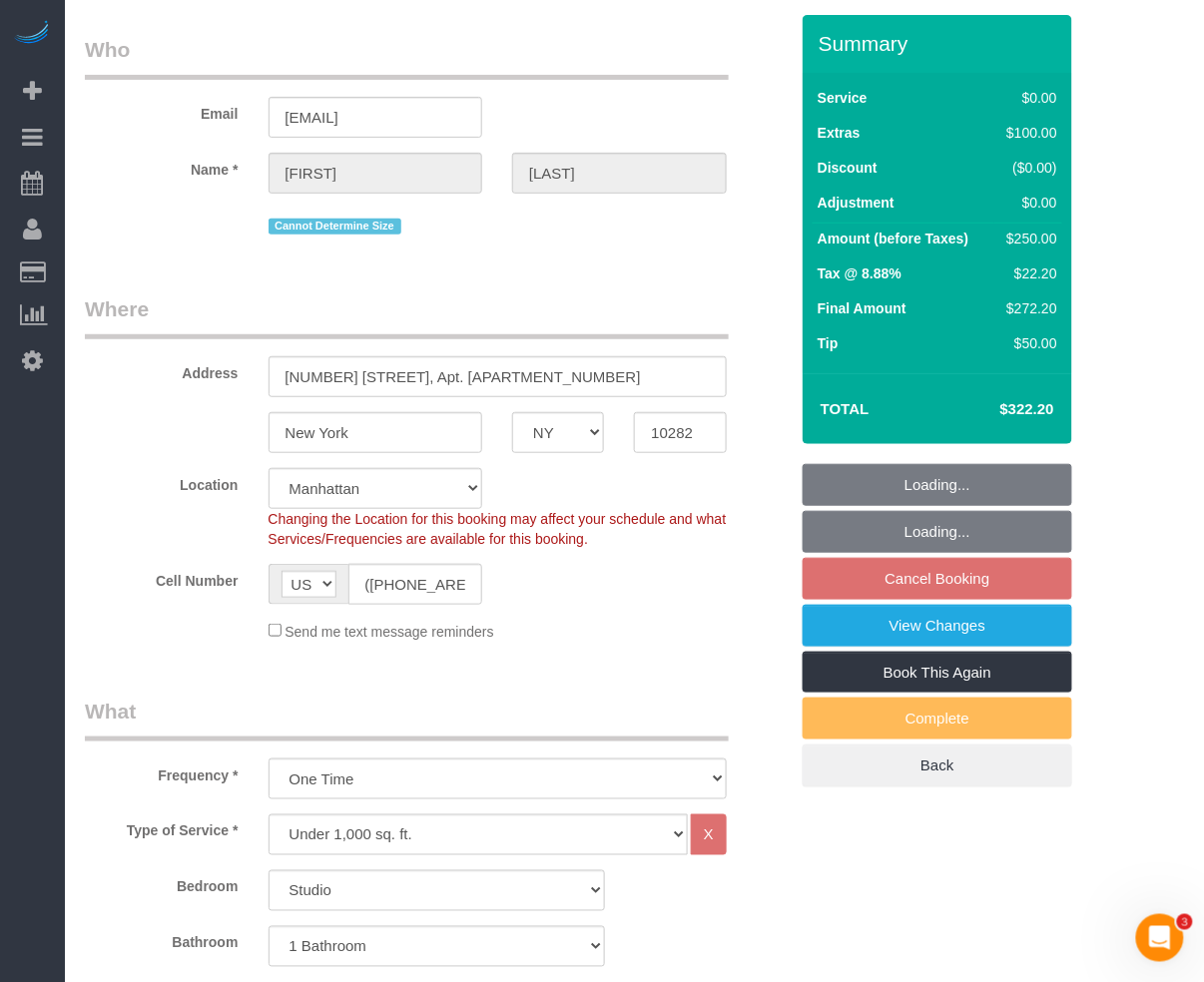 select on "object:1068" 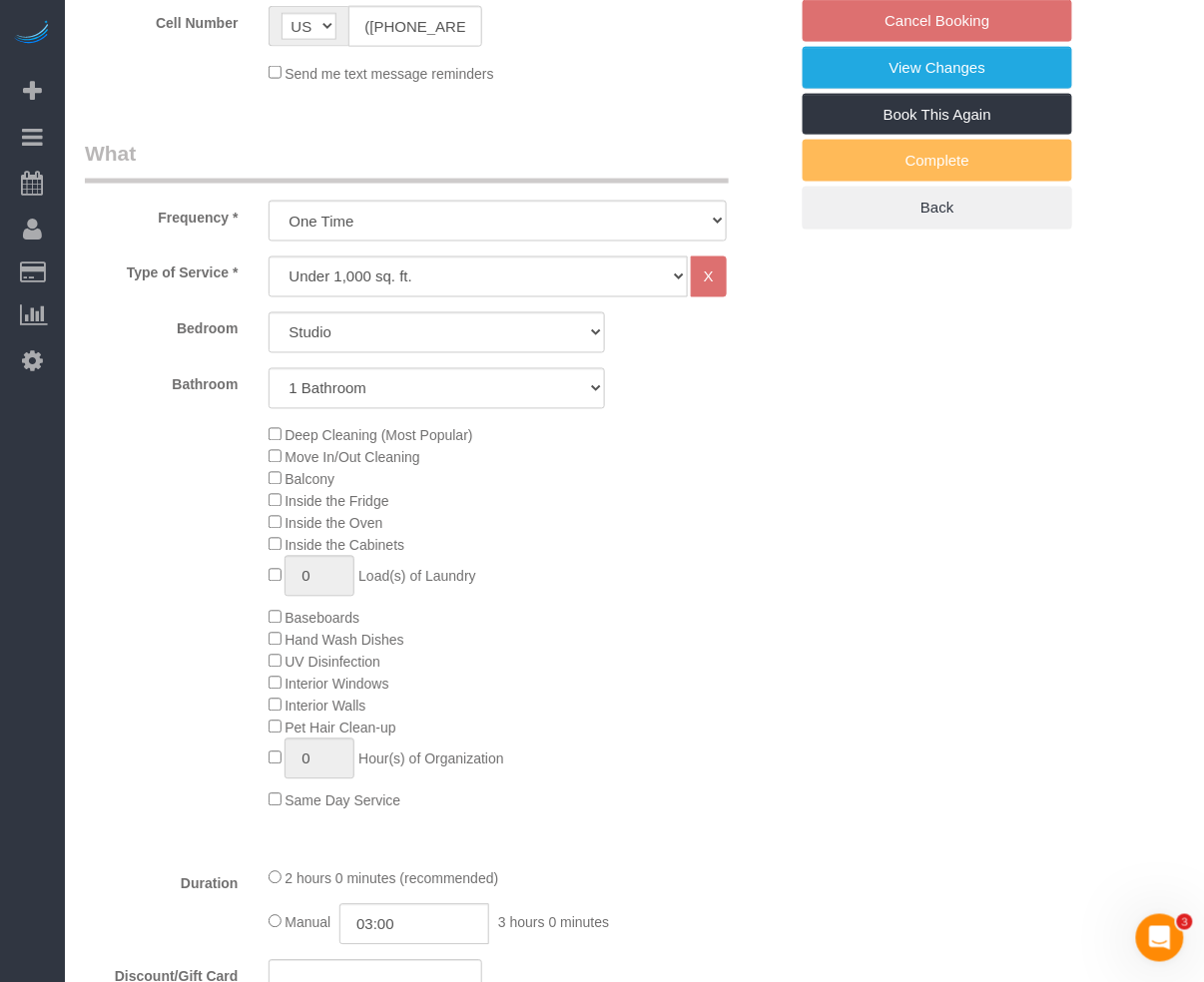 select on "spot5" 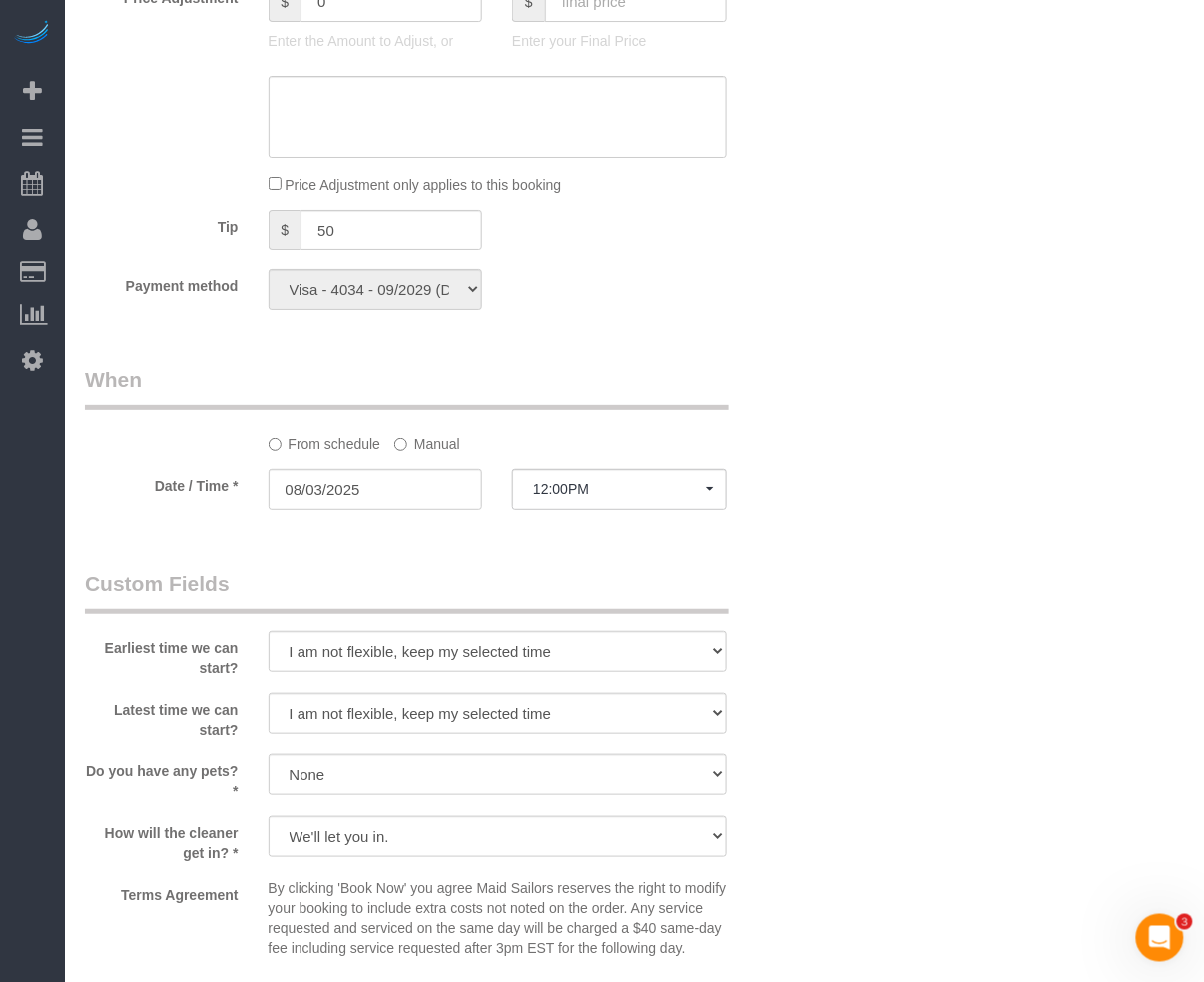 scroll, scrollTop: 1729, scrollLeft: 0, axis: vertical 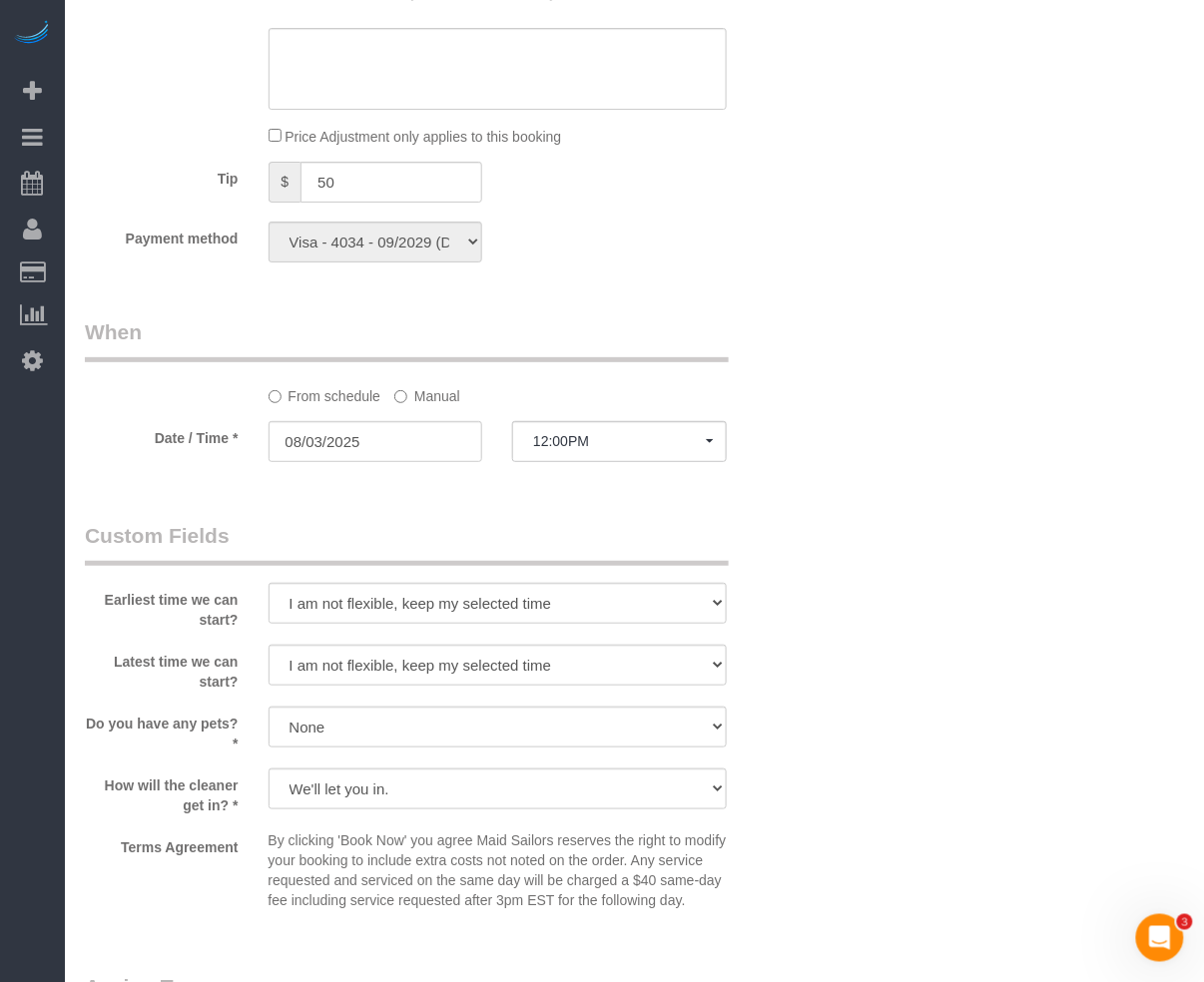 click on "Manual" 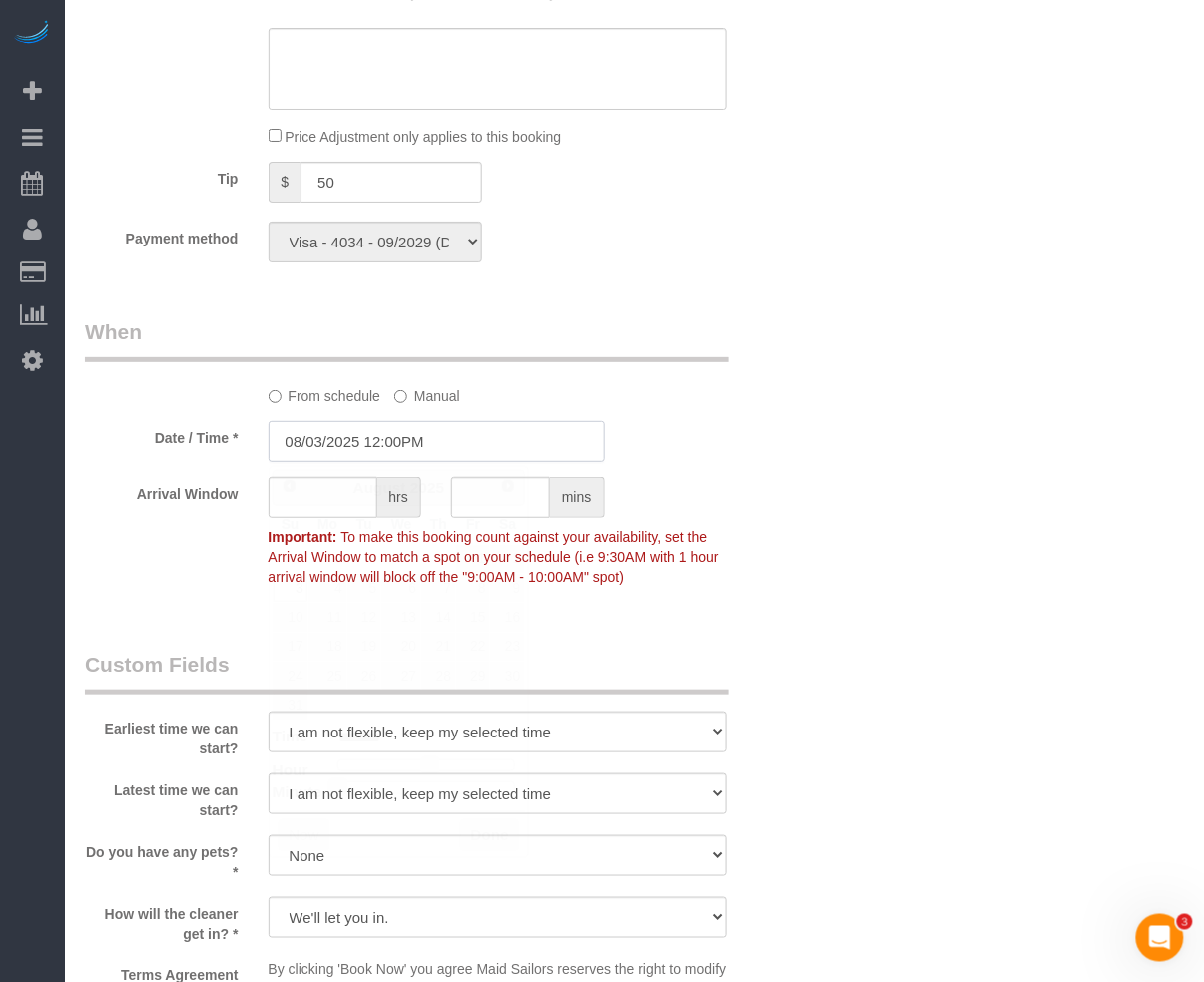 click on "08/03/2025 12:00PM" at bounding box center (436, 441) 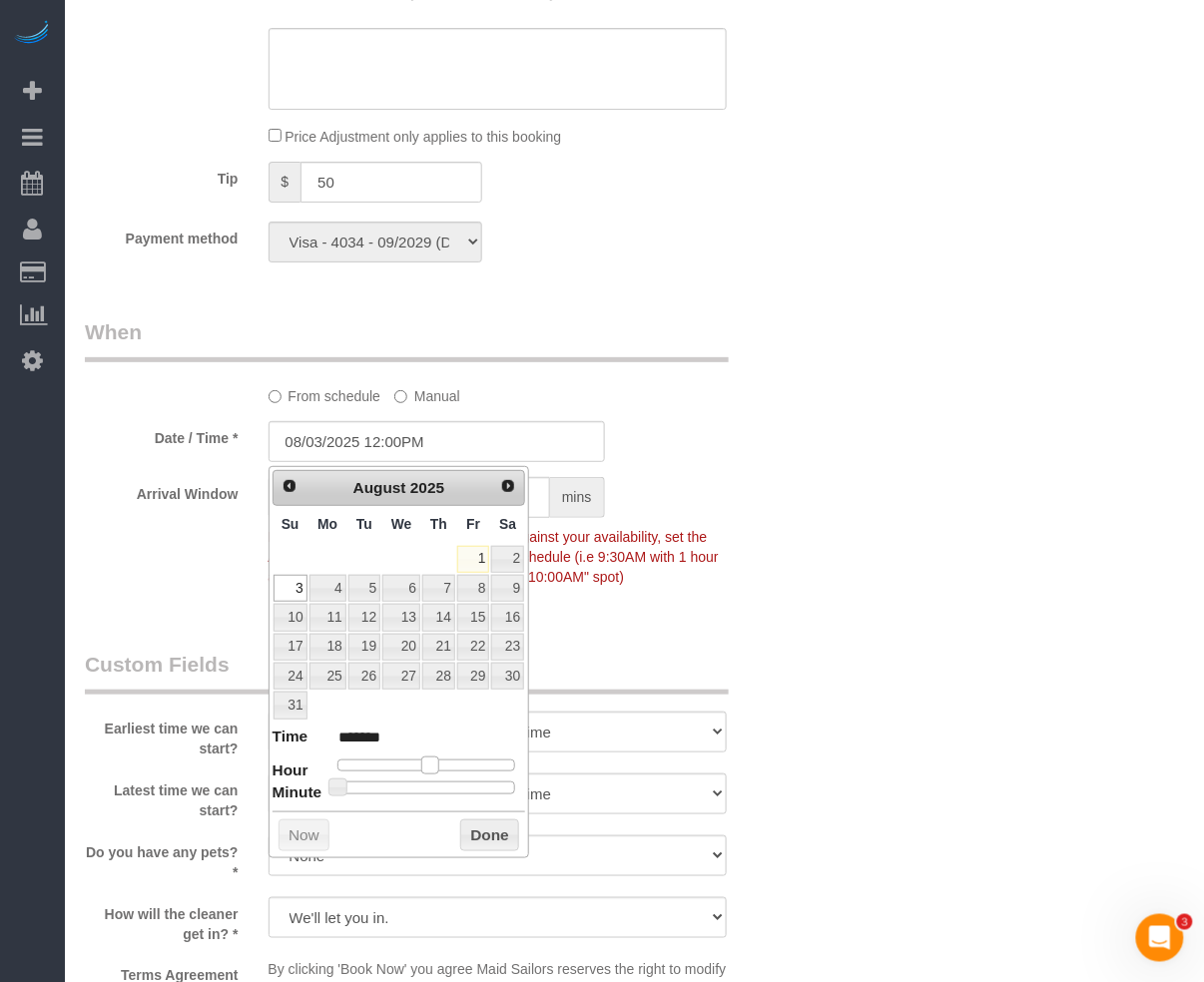 type on "08/03/2025 1:00PM" 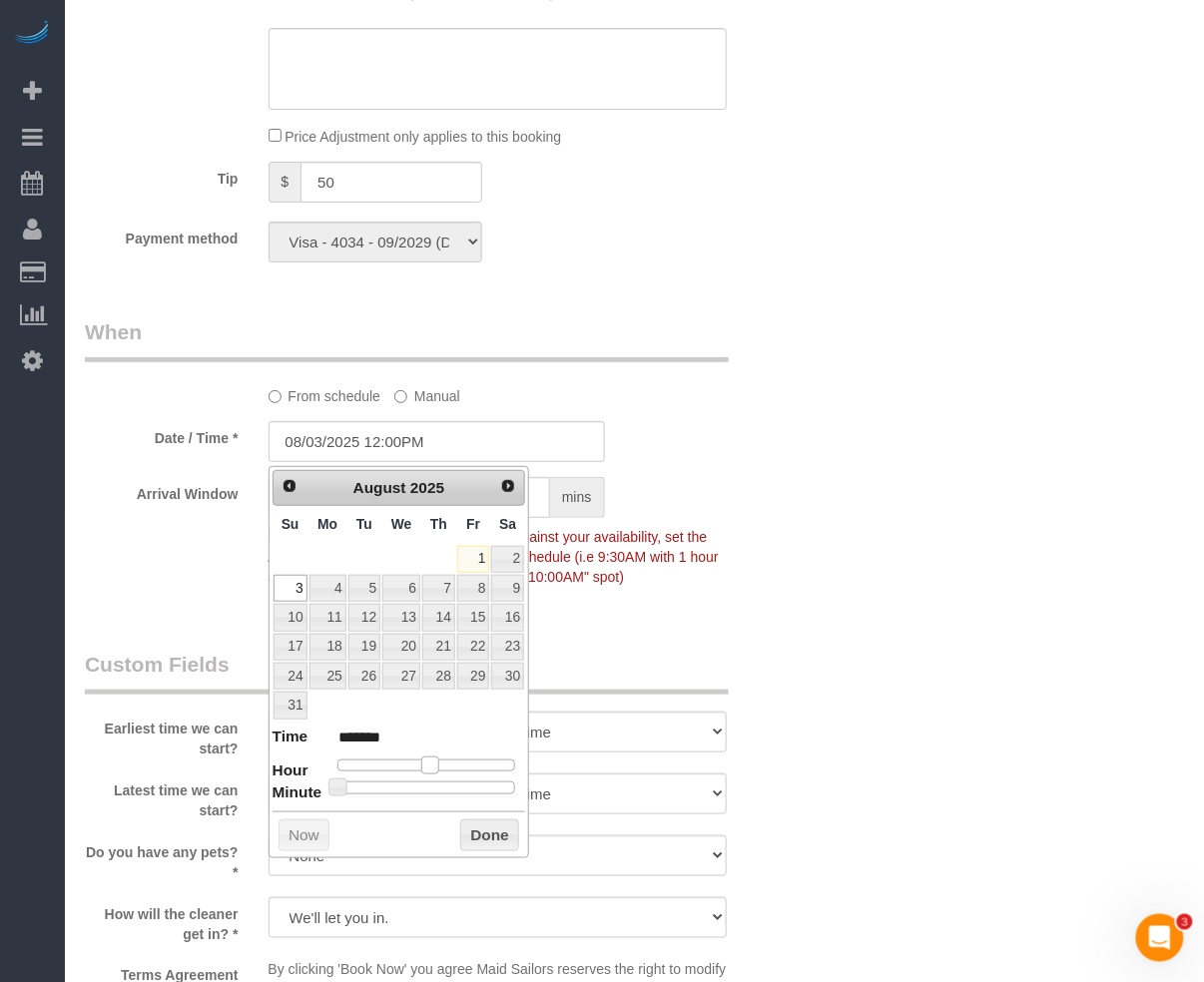 type on "******" 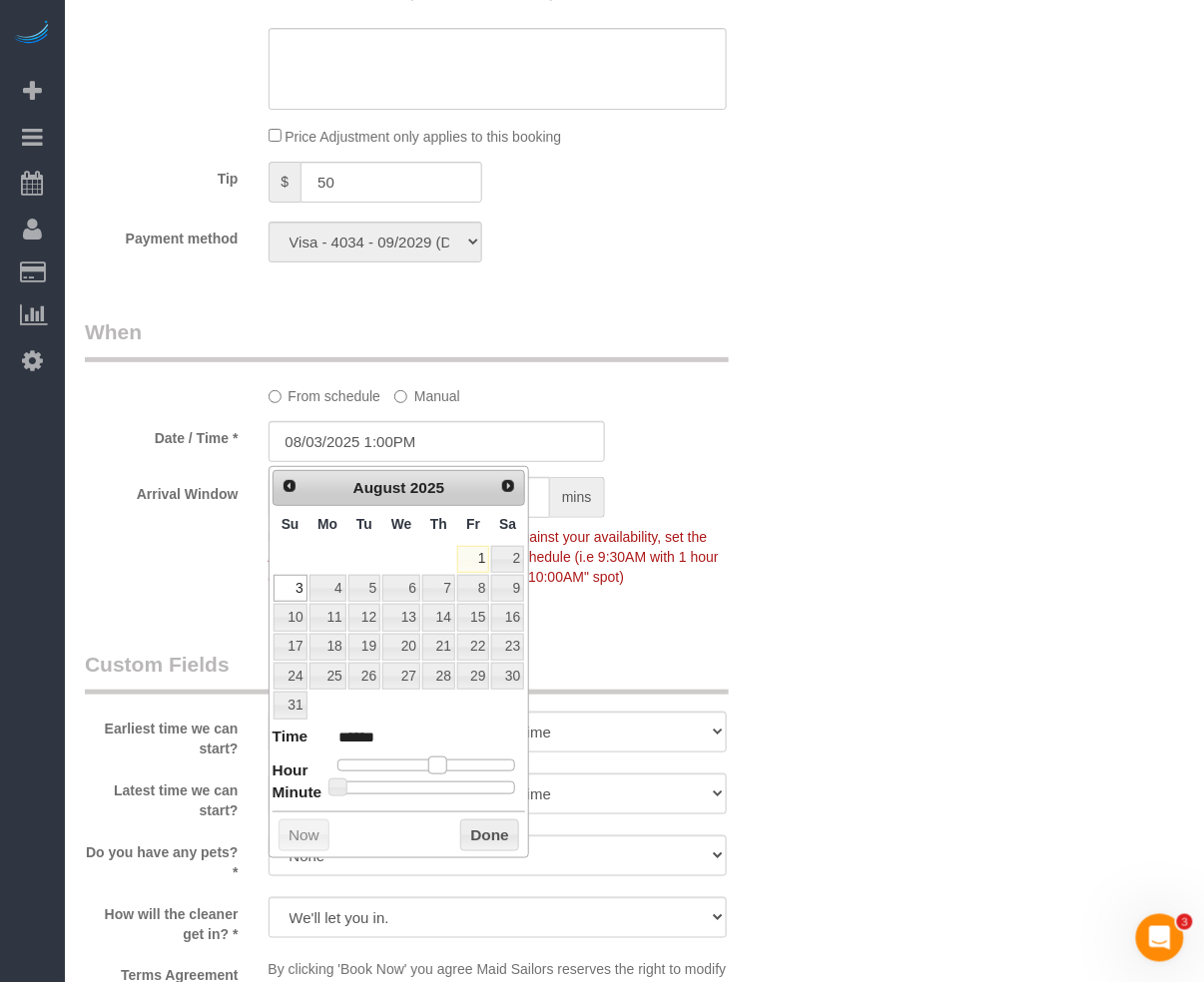 type on "08/03/2025 2:00PM" 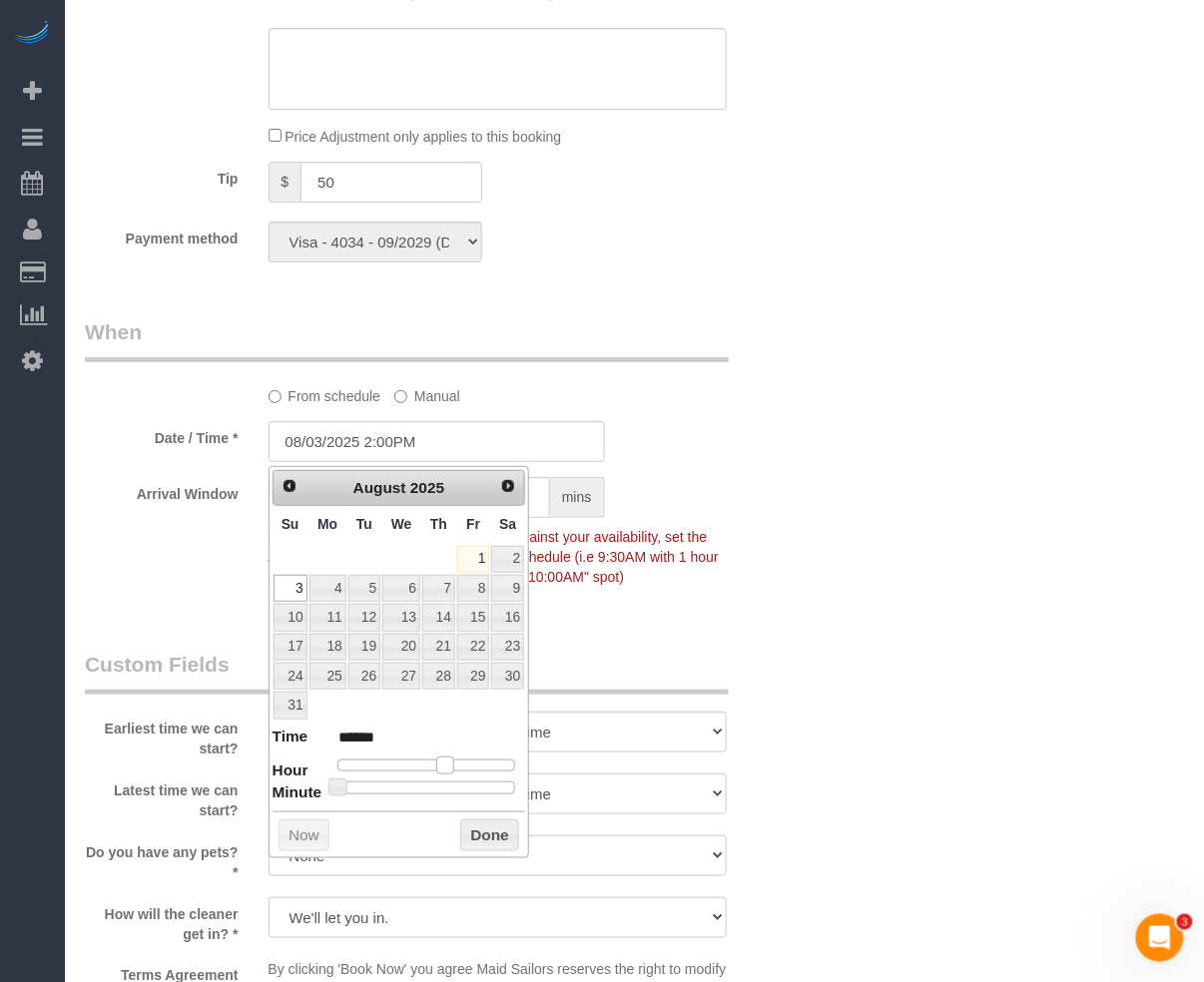 type on "08/03/2025 1:00PM" 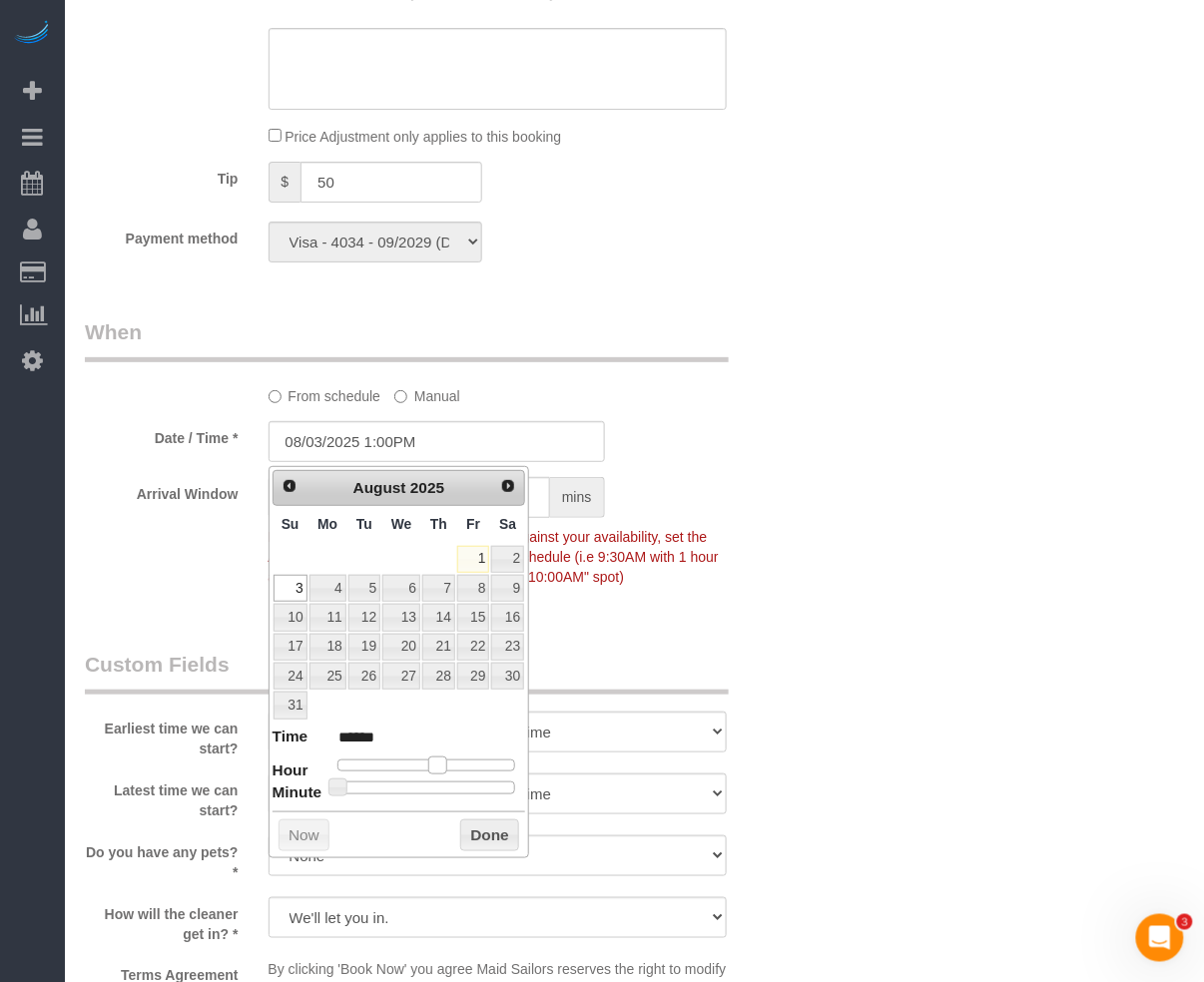 drag, startPoint x: 424, startPoint y: 775, endPoint x: 436, endPoint y: 779, distance: 12.649111 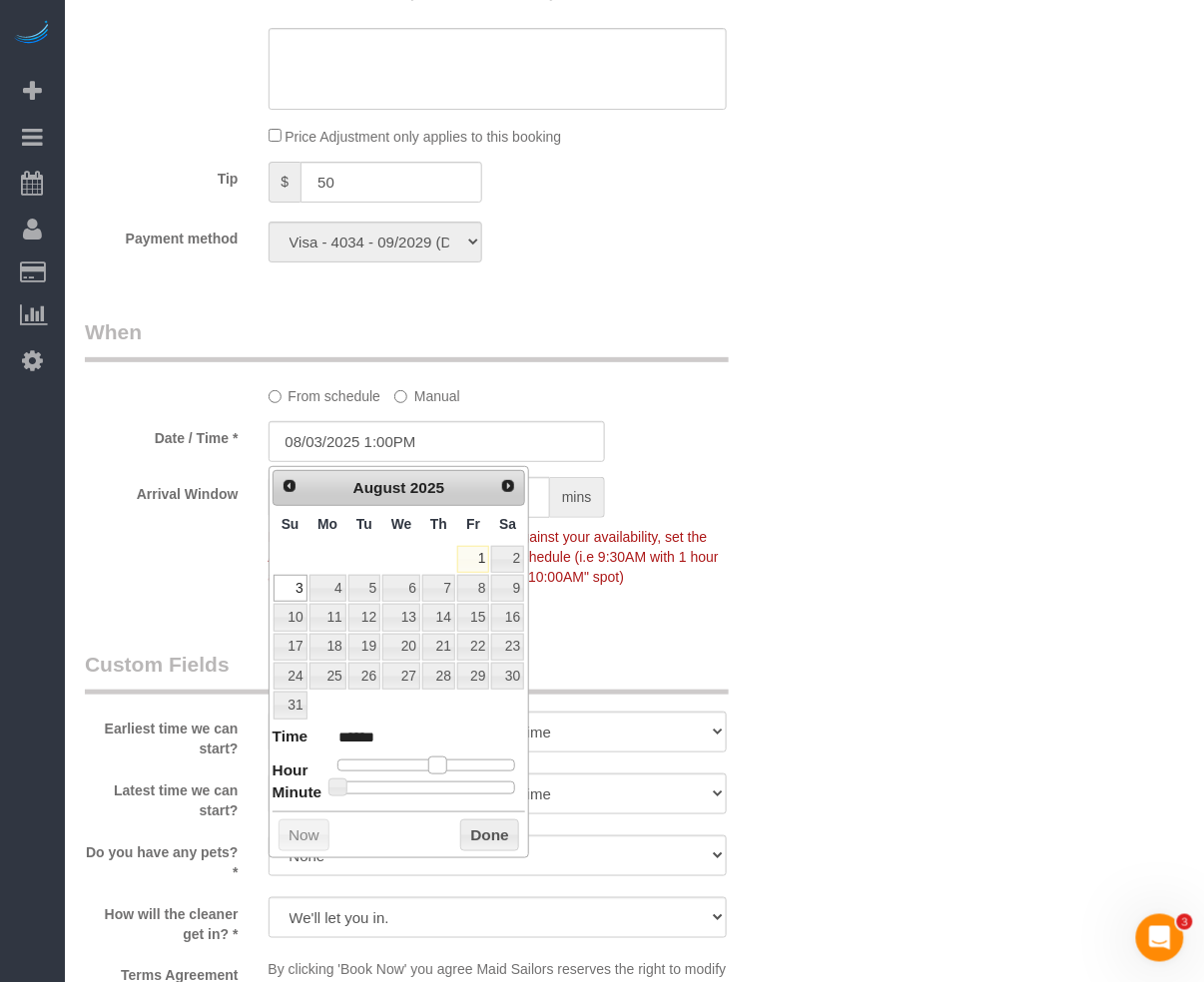 click on "Time ****** Hour Minute Second Millisecond Microsecond Time Zone ***** ***** ***** ***** ***** ***** ***** ***** ***** ***** ***** ***** ***** ***** ***** ***** ***** ***** ***** ***** ***** ***** ***** ***** ***** ***** ***** ***** ***** ***** ***** ***** ***** ***** ***** ***** ***** ***** ***** *****" at bounding box center (399, 759) 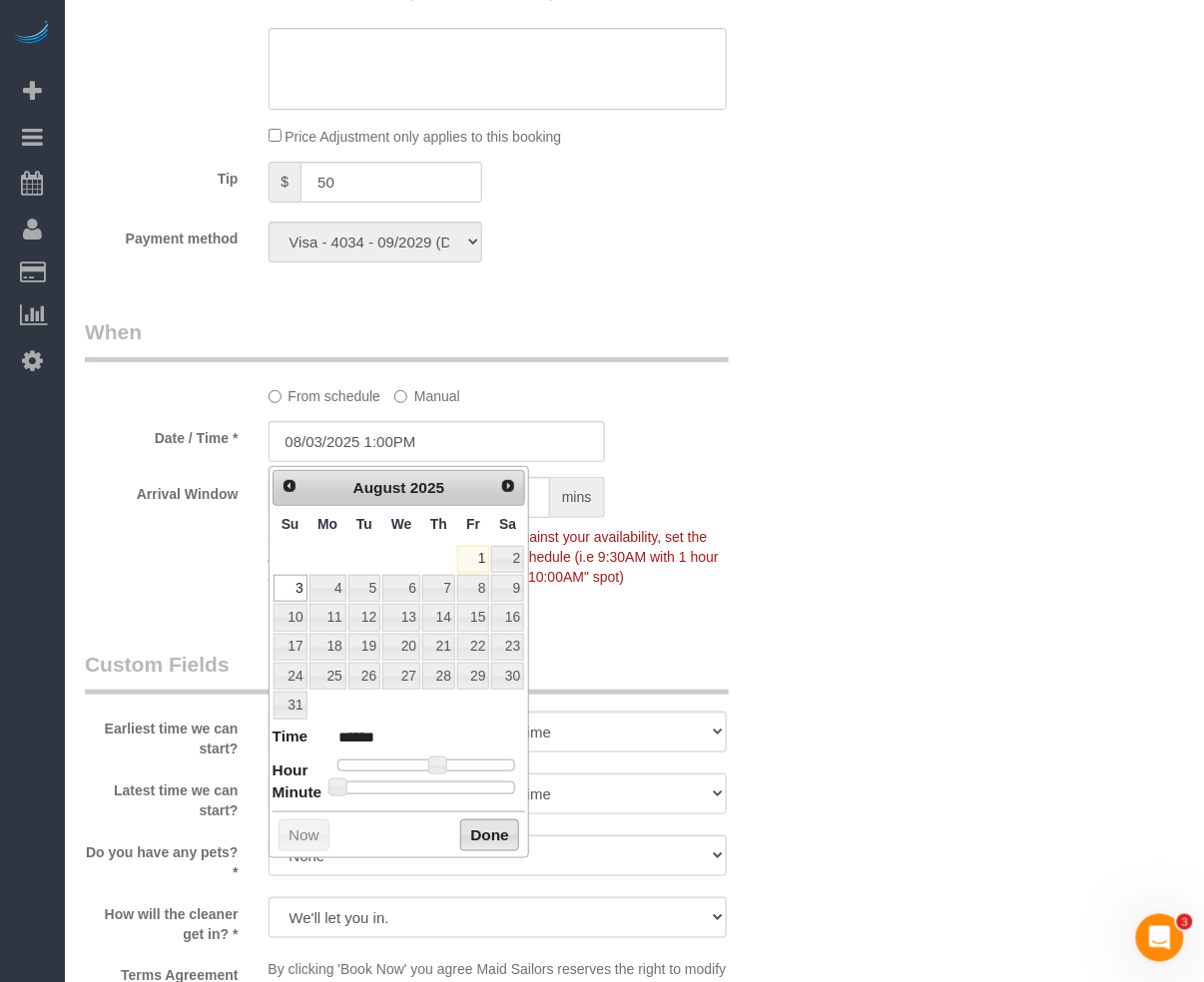 drag, startPoint x: 493, startPoint y: 831, endPoint x: 509, endPoint y: 814, distance: 23.345235 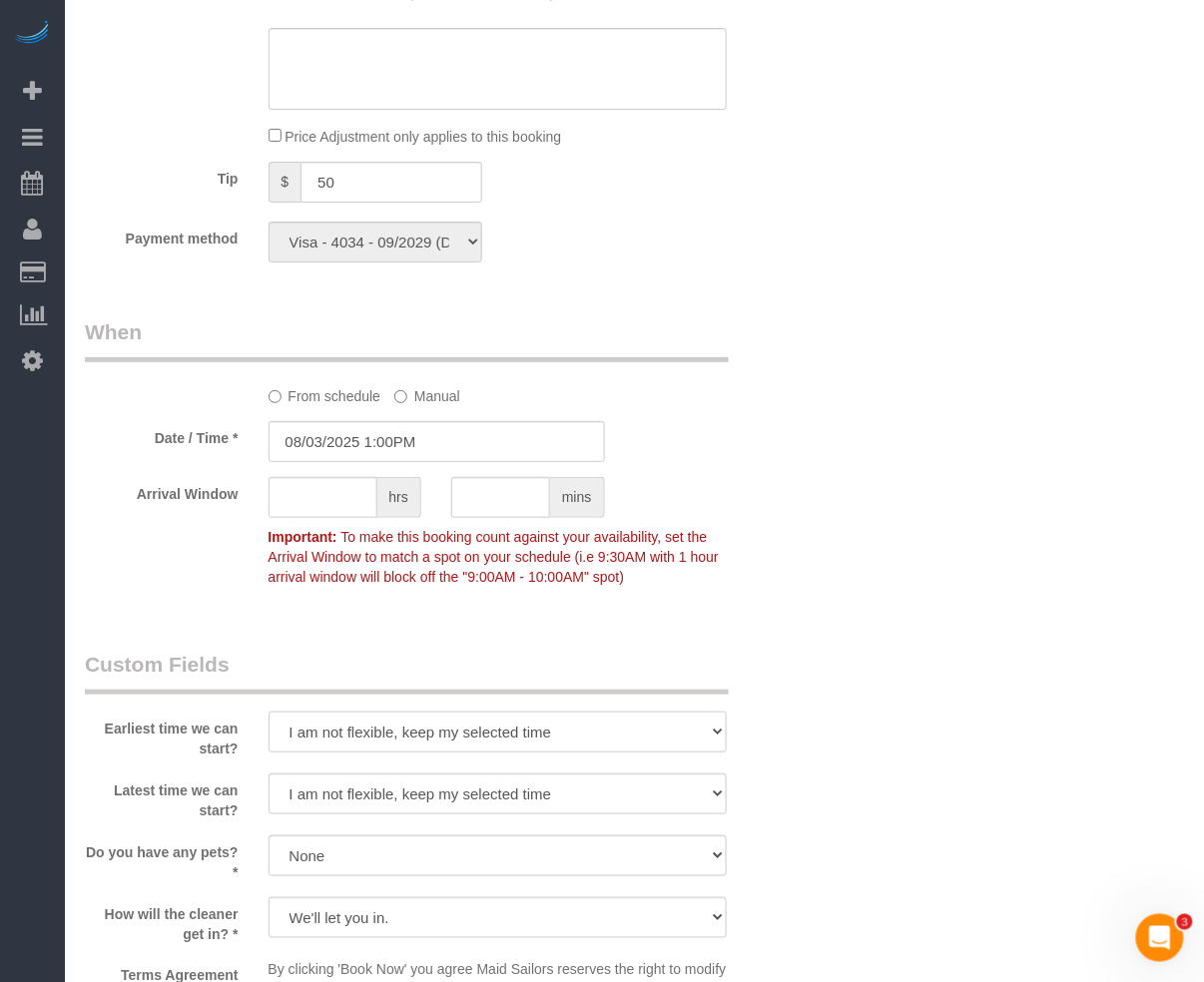 click on "I am not flexible, keep my selected time 8:00 AM 9:00 AM 10:00 AM 11:00 AM 12:00 PM 1:00 PM 2:00 PM 3:00 PM 4:00 PM 5:00 PM 6:00 PM 7:00 PM" at bounding box center (497, 732) 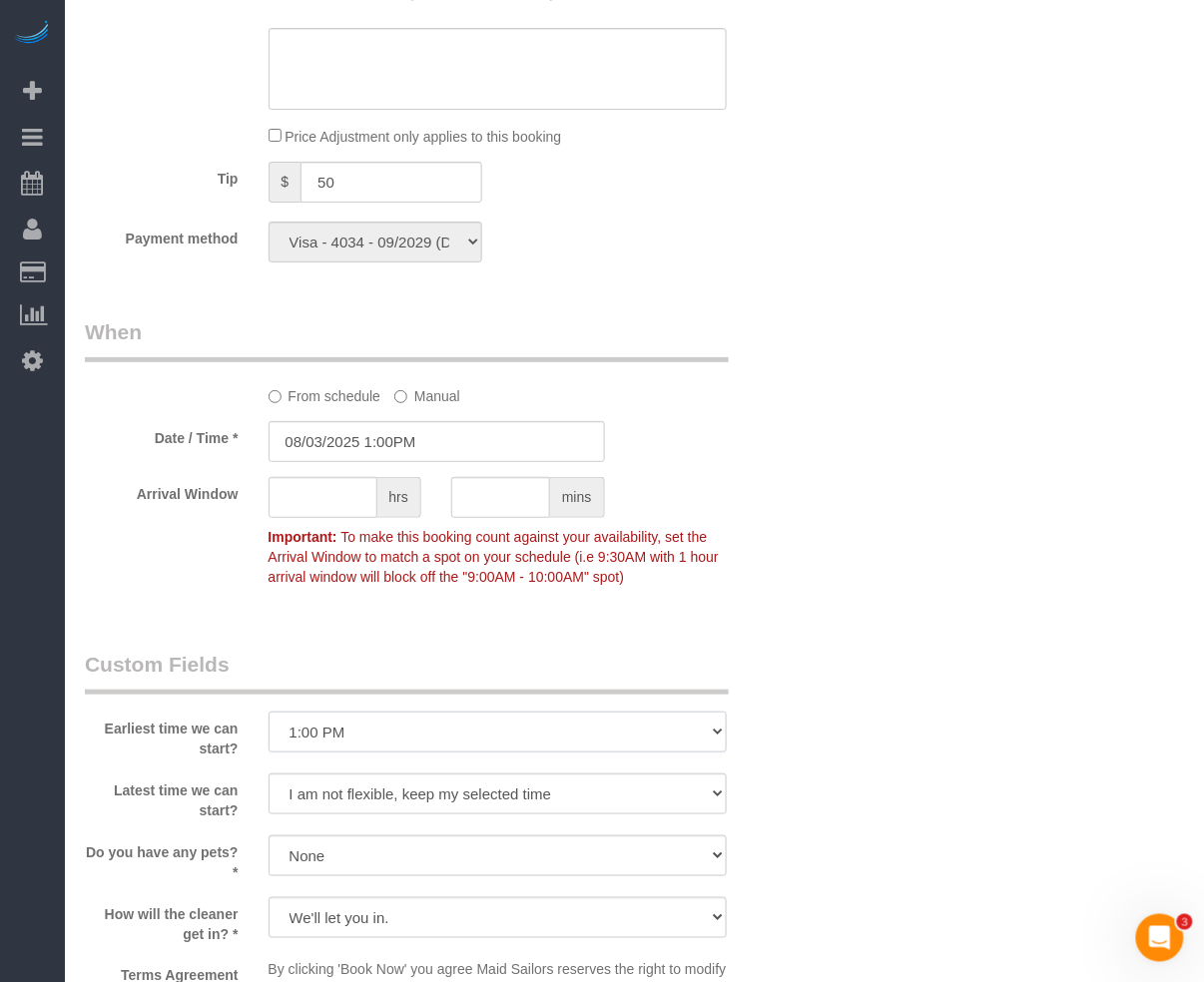 click on "I am not flexible, keep my selected time 8:00 AM 9:00 AM 10:00 AM 11:00 AM 12:00 PM 1:00 PM 2:00 PM 3:00 PM 4:00 PM 5:00 PM 6:00 PM 7:00 PM" at bounding box center [497, 732] 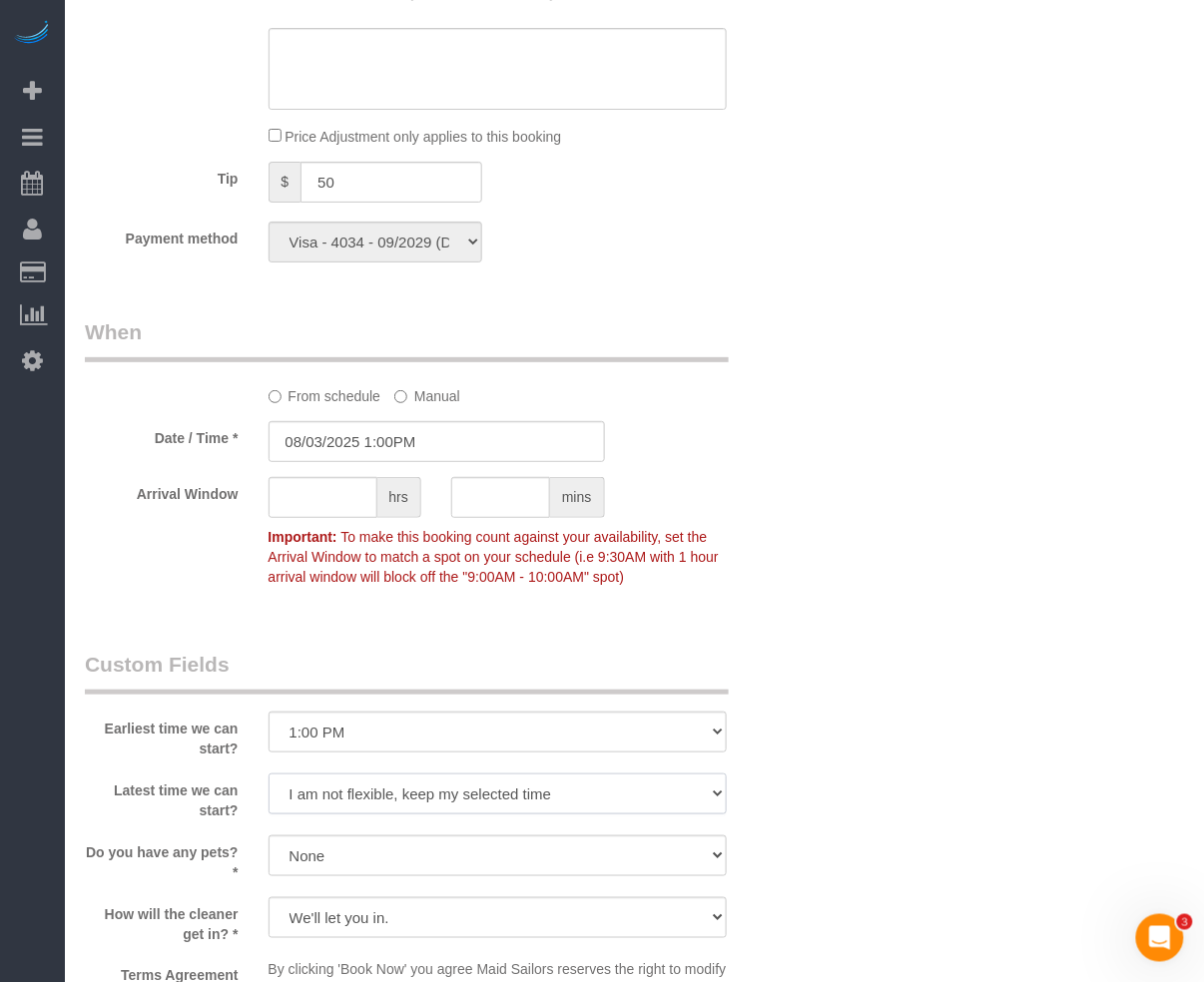 click on "I am not flexible, keep my selected time 8:00 AM 9:00 AM 10:00 AM 11:00 AM 12:00 PM 1:00 PM 2:00 PM 3:00 PM 4:00 PM 5:00 PM 6:00 PM 7:00 PM" at bounding box center [497, 793] 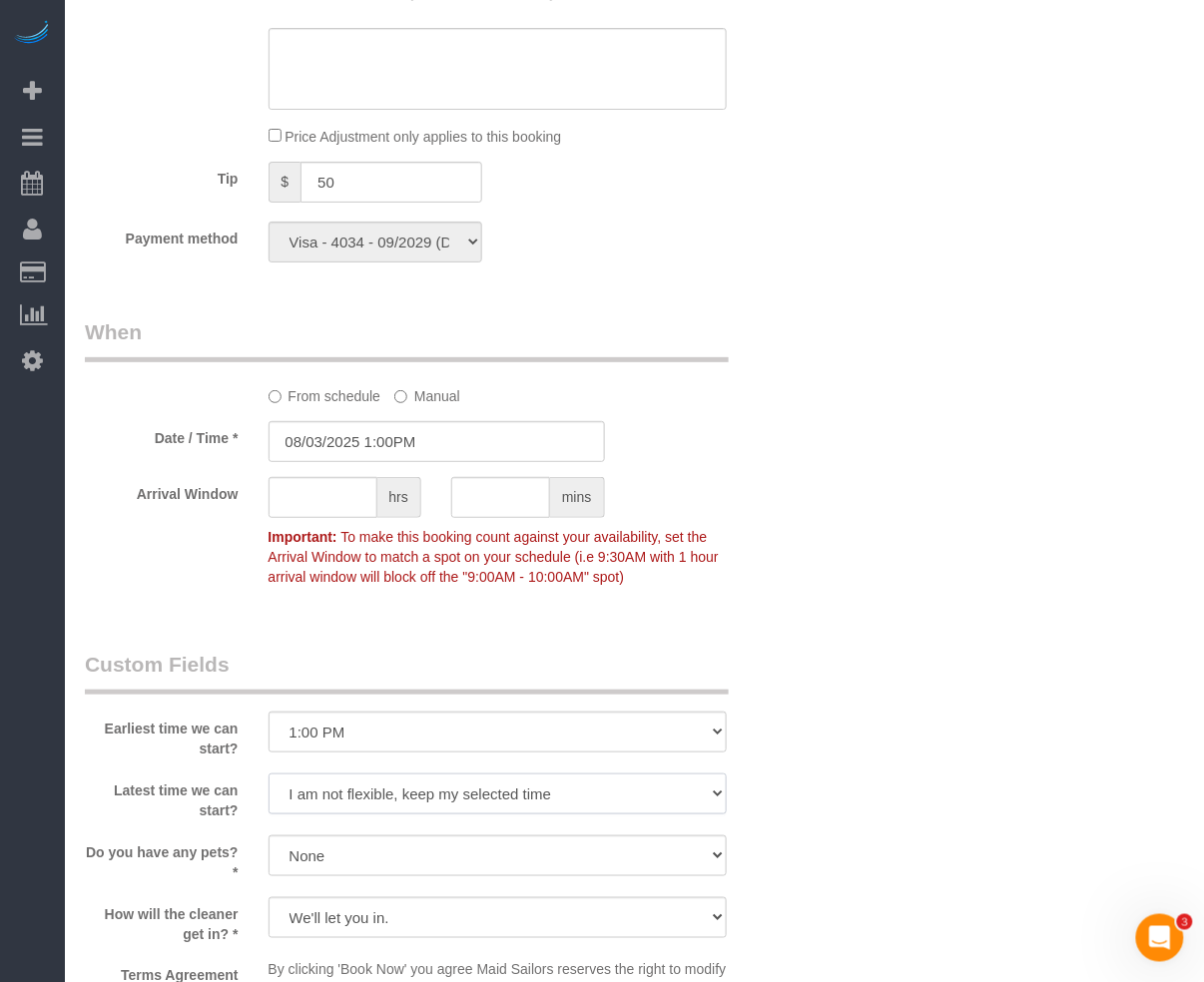 select on "number:74" 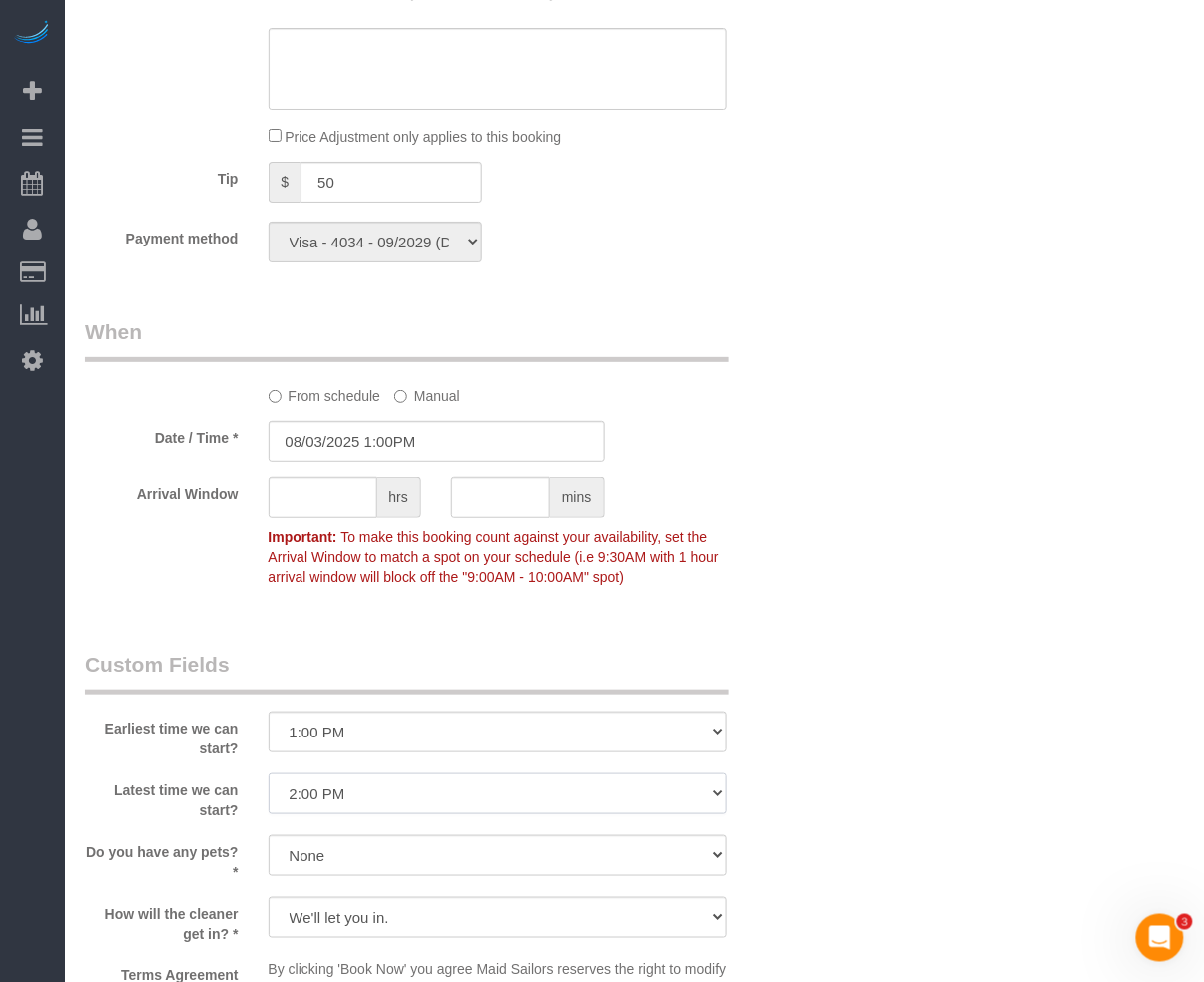 click on "I am not flexible, keep my selected time 8:00 AM 9:00 AM 10:00 AM 11:00 AM 12:00 PM 1:00 PM 2:00 PM 3:00 PM 4:00 PM 5:00 PM 6:00 PM 7:00 PM" at bounding box center (497, 793) 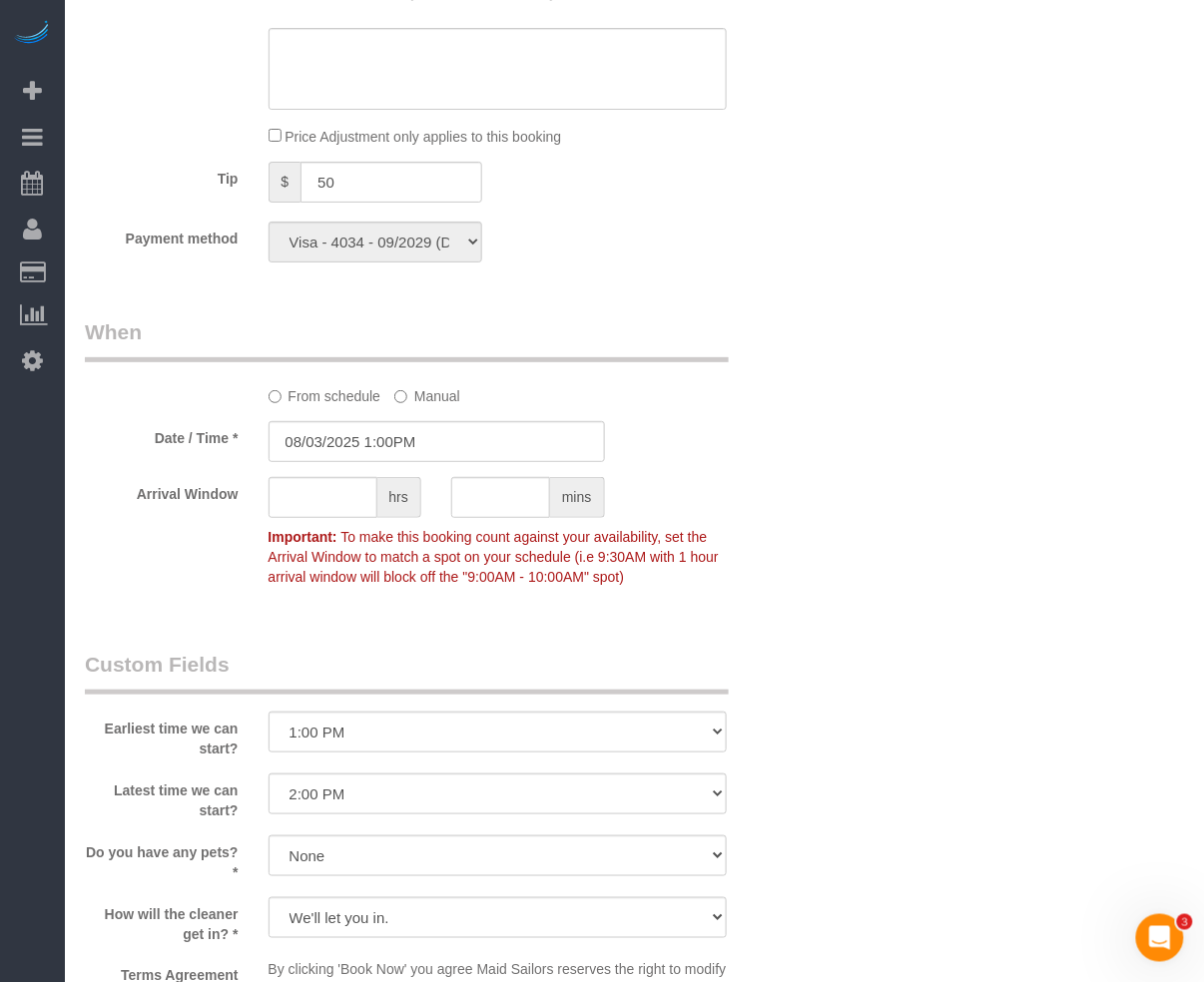 click on "Who
Email
[EMAIL]
Name *
[FIRST]
[LAST]
Cannot Determine Size
Where
Address
[NUMBER] [STREET], Apt. [APARTMENT_NUMBER]
[CITY]
AK
AL
AR
AZ
CA
CO
CT
DC
DE
FL
GA
HI
IA
ID
IL
IN
KS
KY
LA
MA
MD
ME
MI
MN
MO
MS
MT
NC" at bounding box center [634, 149] 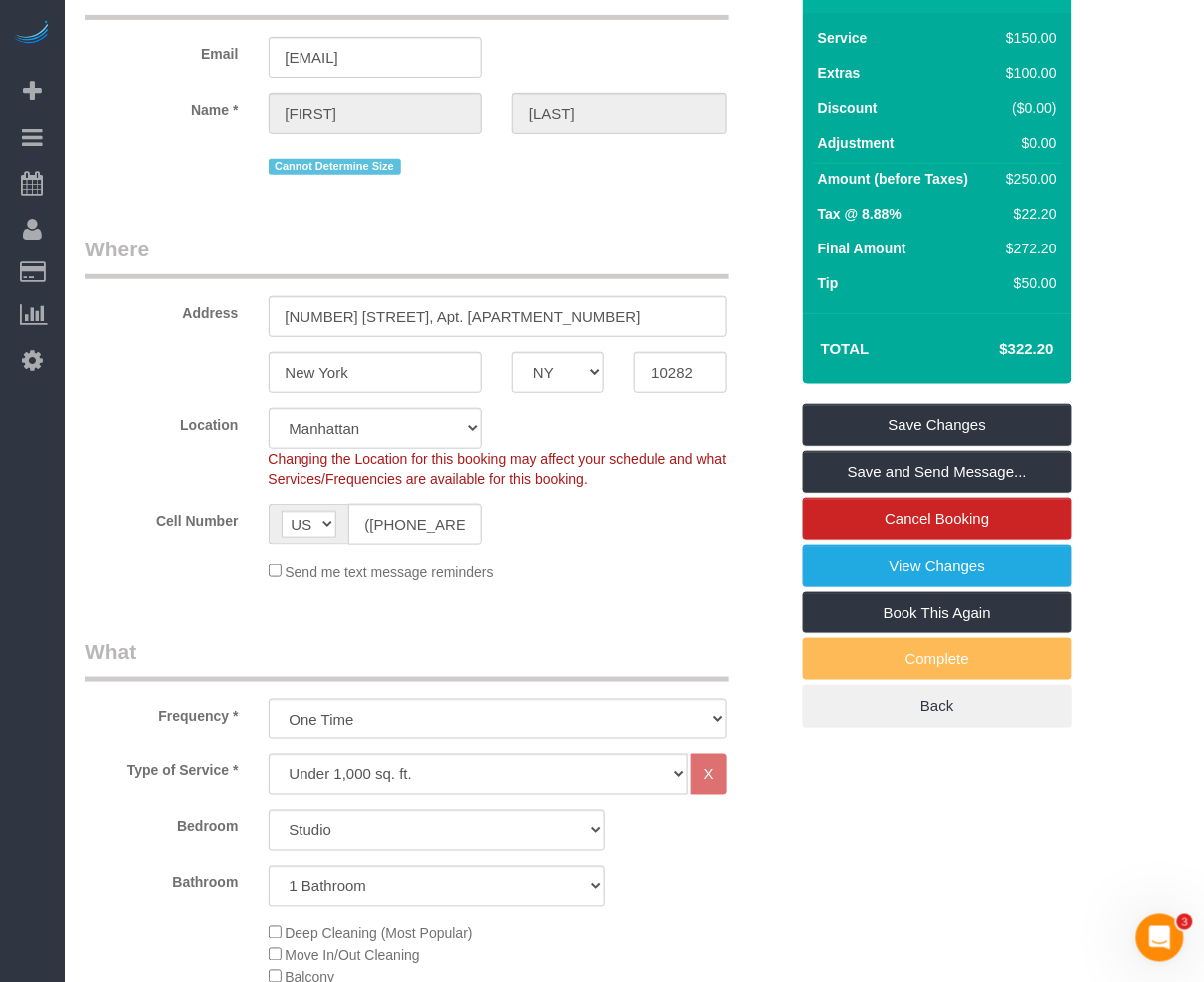 scroll, scrollTop: 0, scrollLeft: 0, axis: both 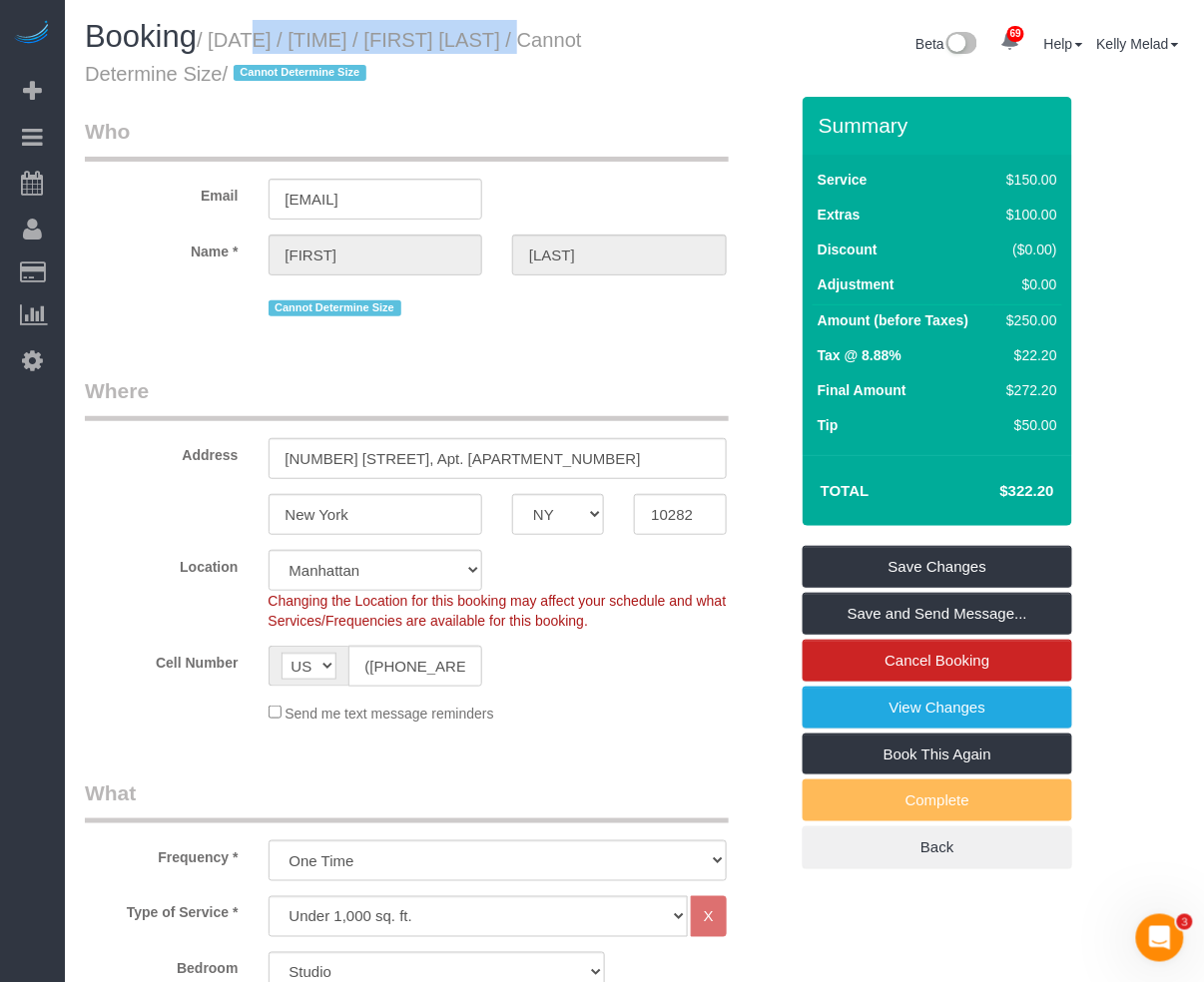 drag, startPoint x: 218, startPoint y: 38, endPoint x: 611, endPoint y: 37, distance: 393.00127 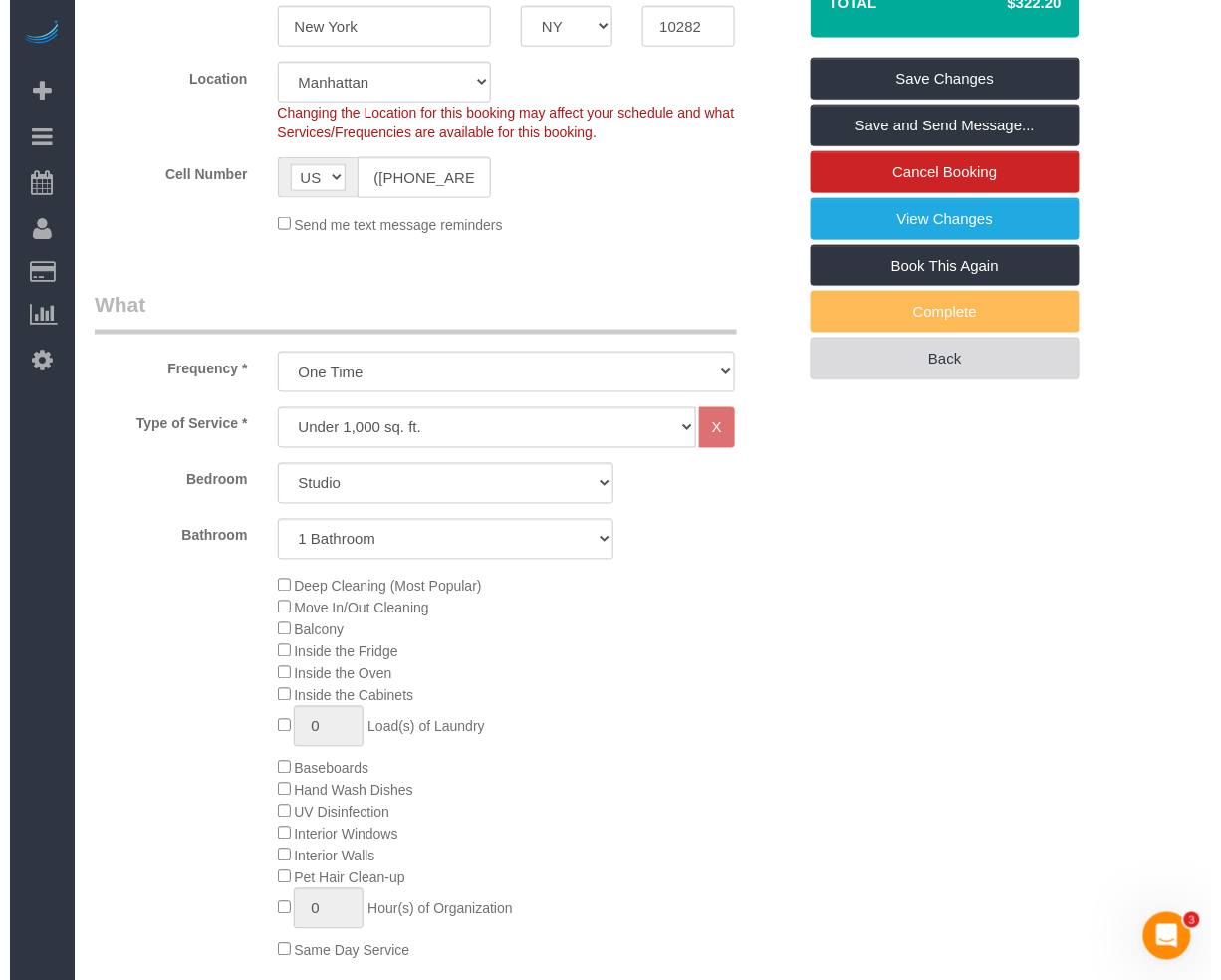 scroll, scrollTop: 221, scrollLeft: 0, axis: vertical 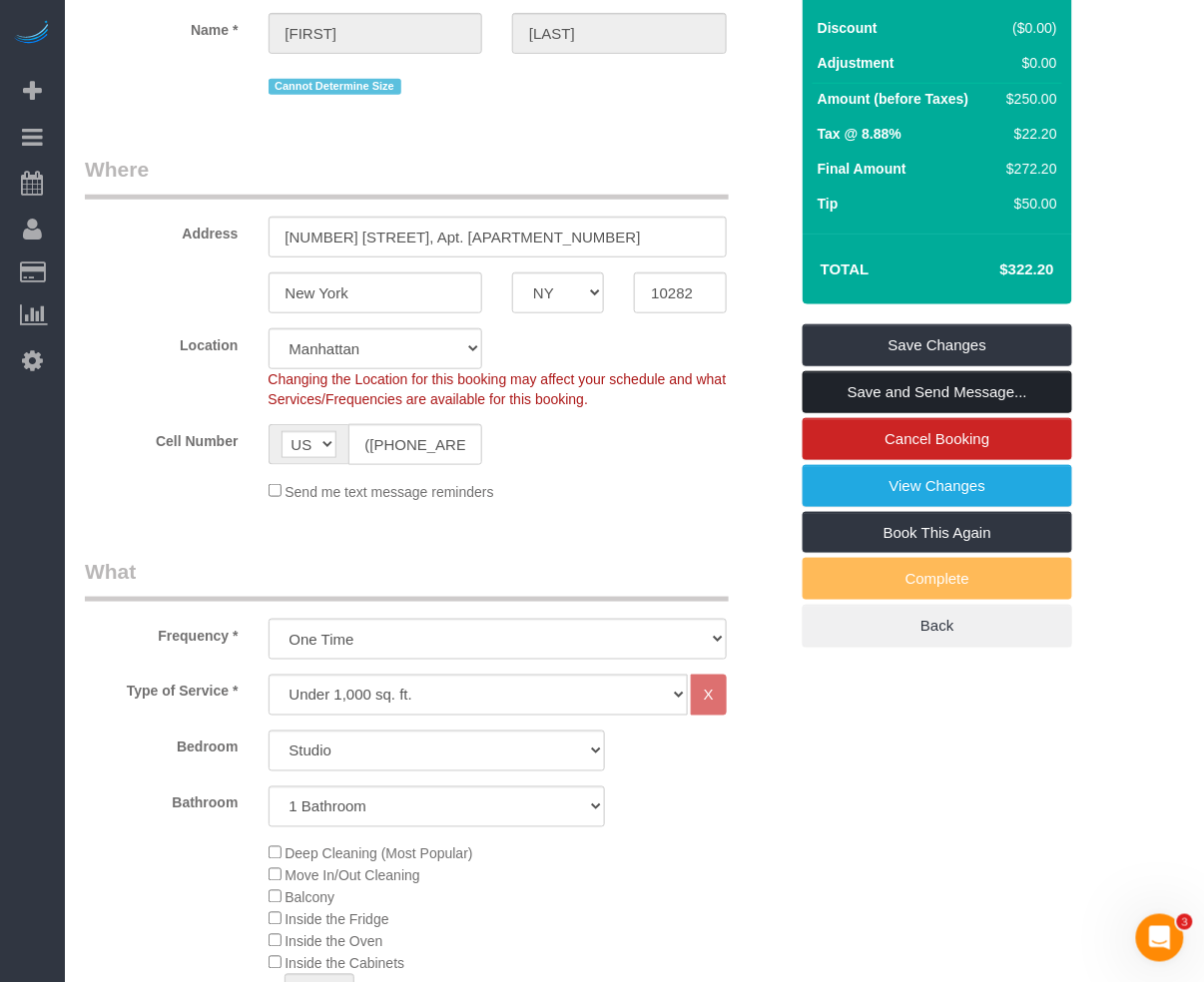 click on "Save and Send Message..." at bounding box center [937, 392] 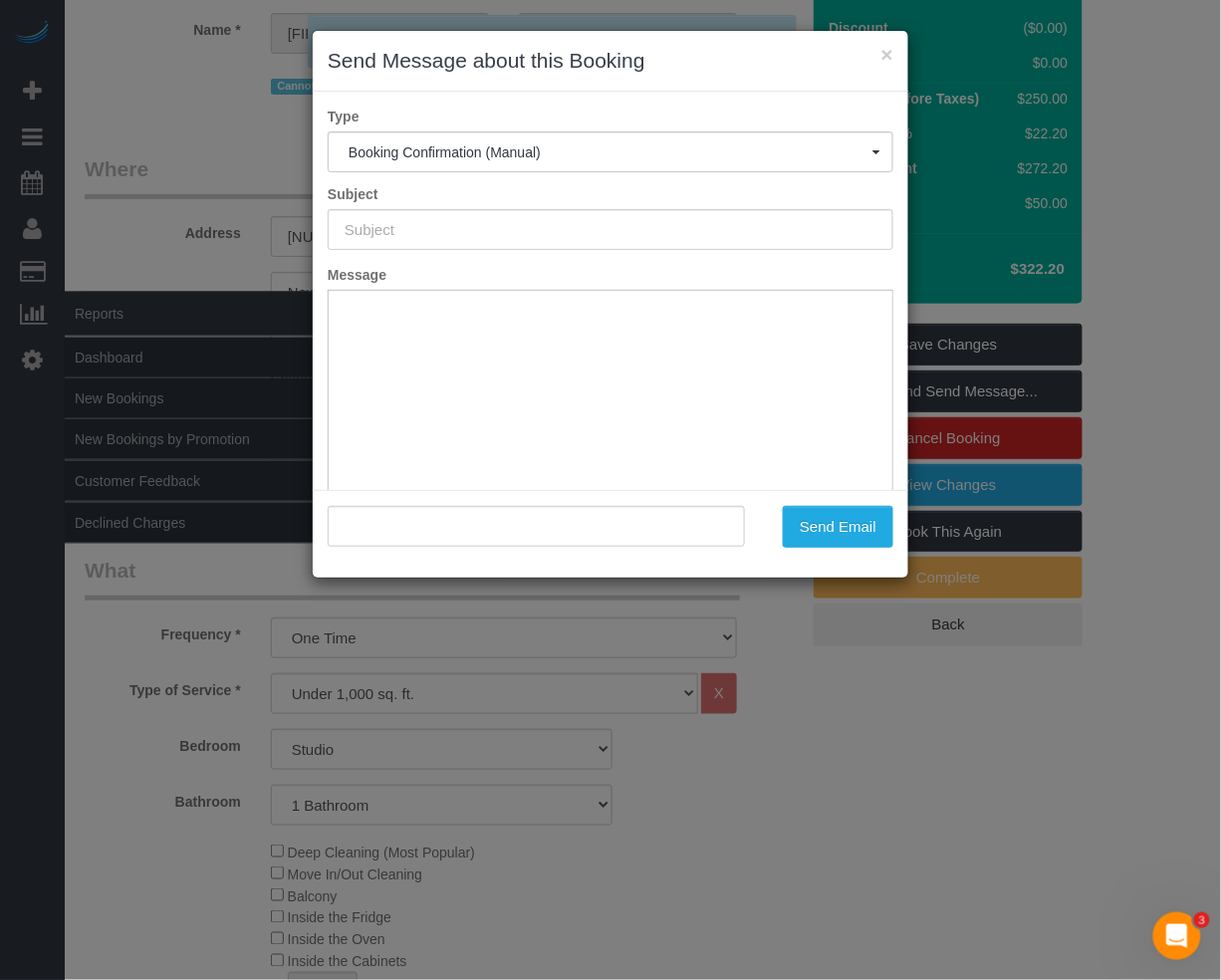 type on "Cleaning Confirmed for [DATE] at [TIME]" 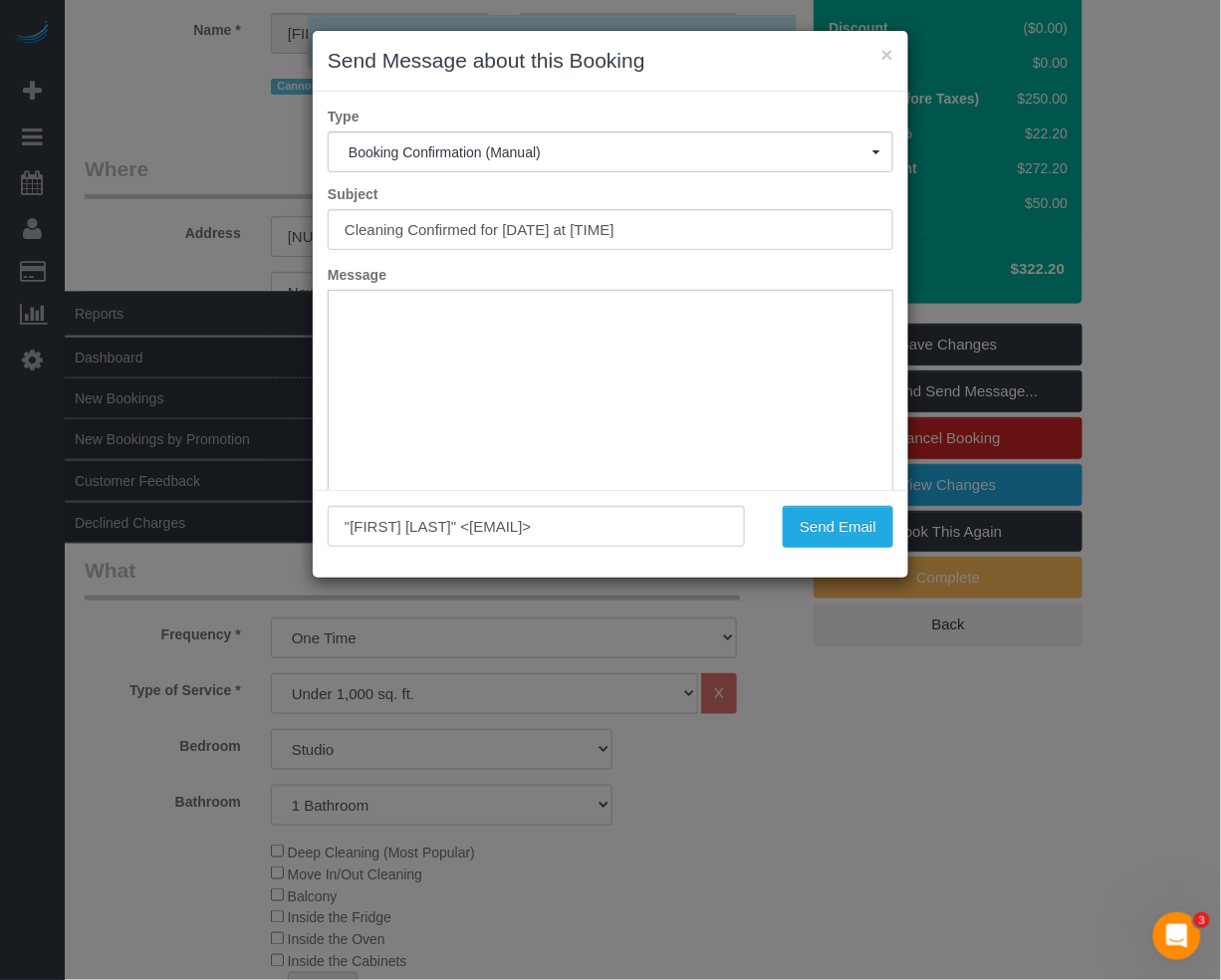 scroll, scrollTop: 0, scrollLeft: 0, axis: both 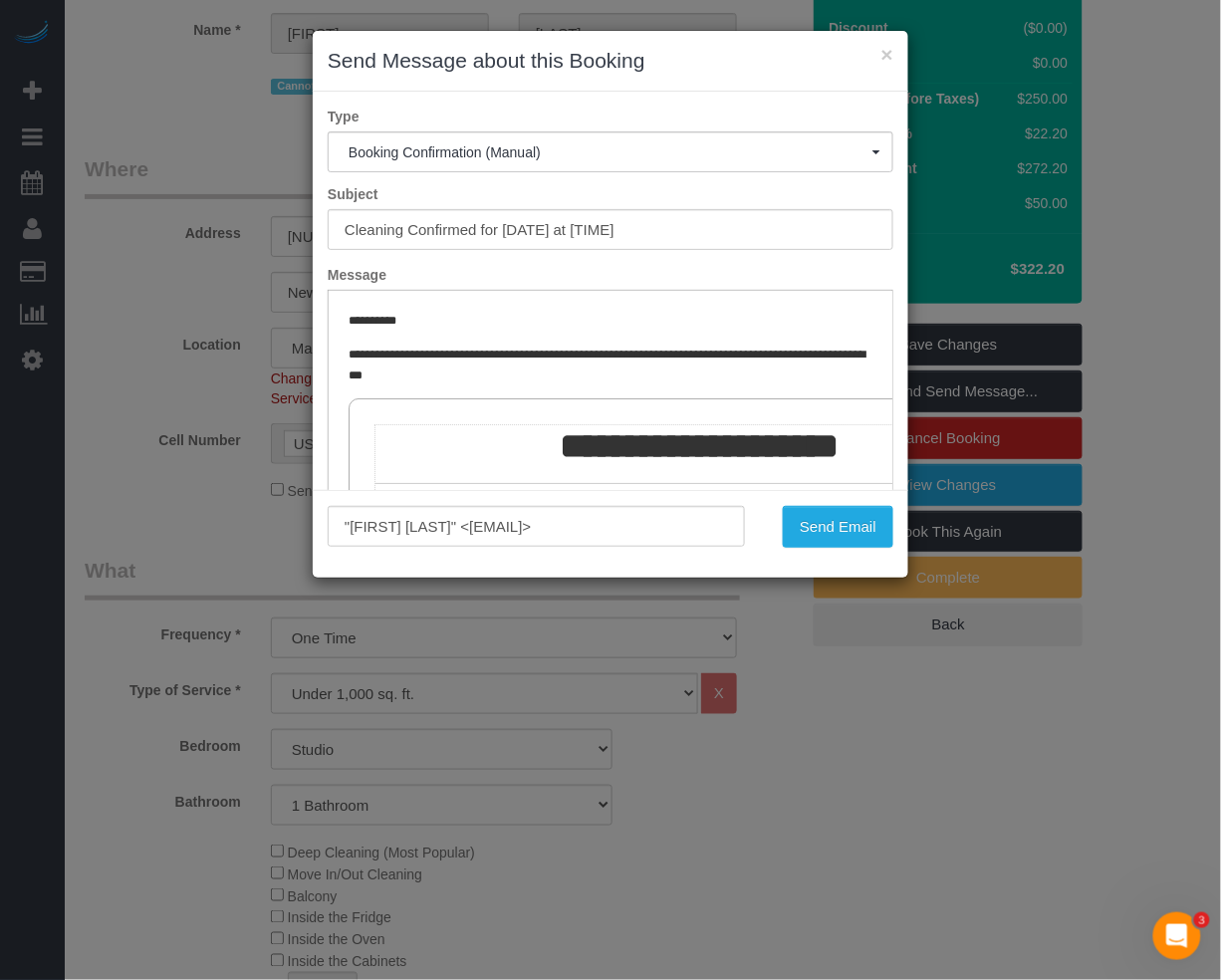 click on "×
Send Message about this Booking
Type
Booking Confirmation (Manual)
Booking Confirmation (Manual)
Reminder Booking 1 Day Reminder Booking 3 Days Reminder Feedback Booking Rating Happy Rating Follow Up Charges Invoice charged Non Credit Card Booking Invoice
Booking Confirmation (Manual)
Subject
Cleaning Confirmed for [DATE] at [TIME]
Message
Rich Text Editor, editor1 Press ALT 0 for help" at bounding box center [610, 490] 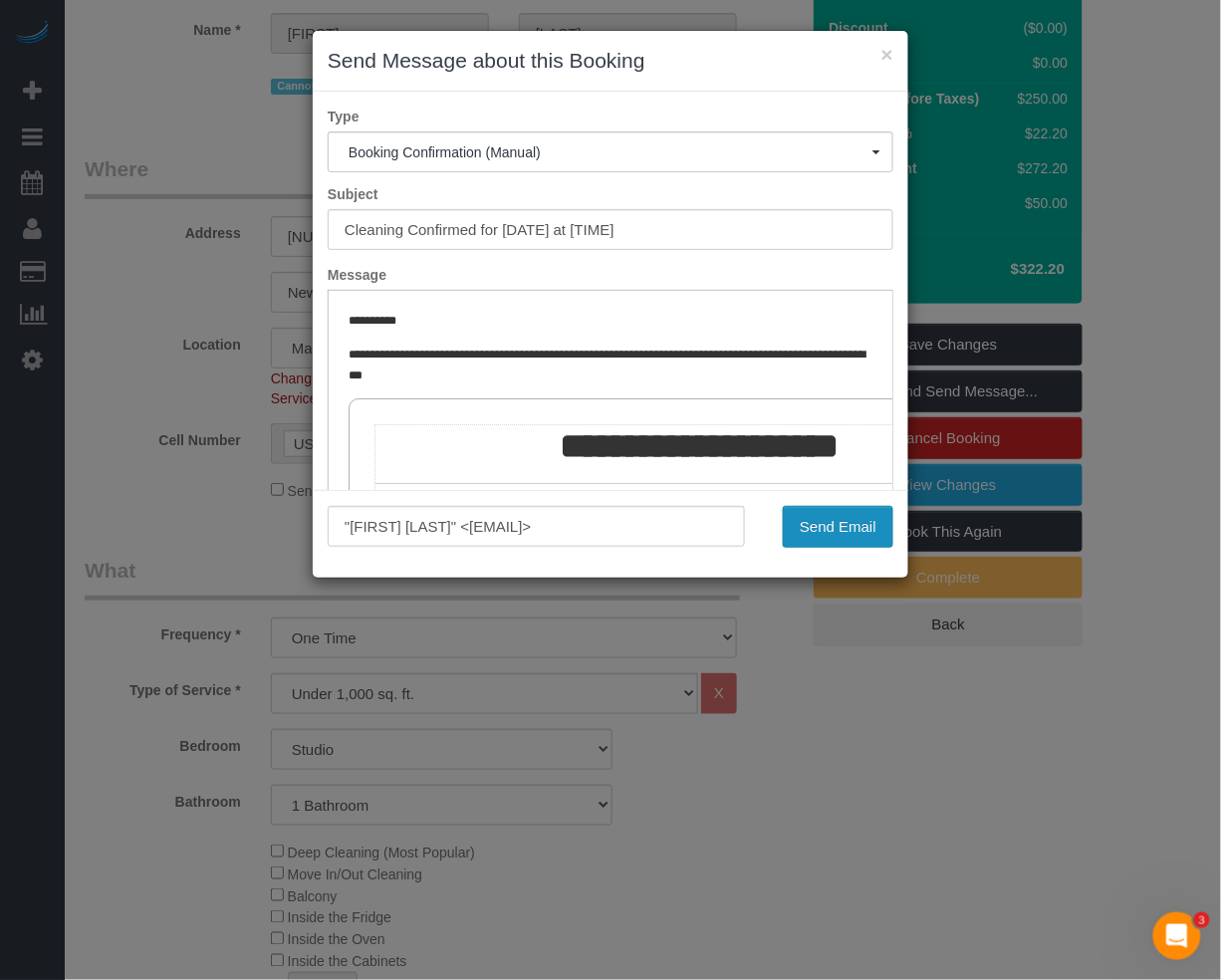 click on "Send Email" at bounding box center (838, 527) 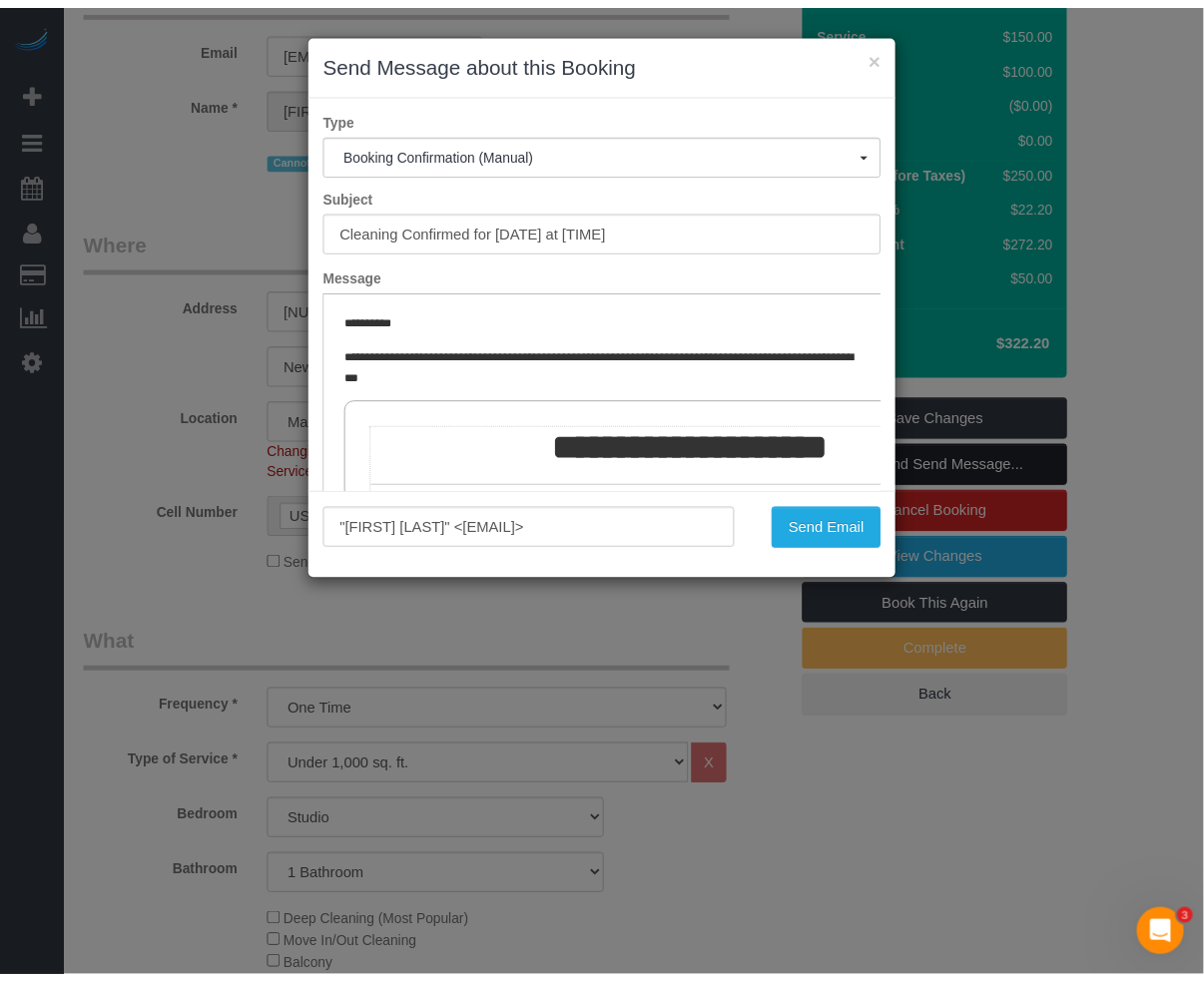 scroll, scrollTop: 295, scrollLeft: 0, axis: vertical 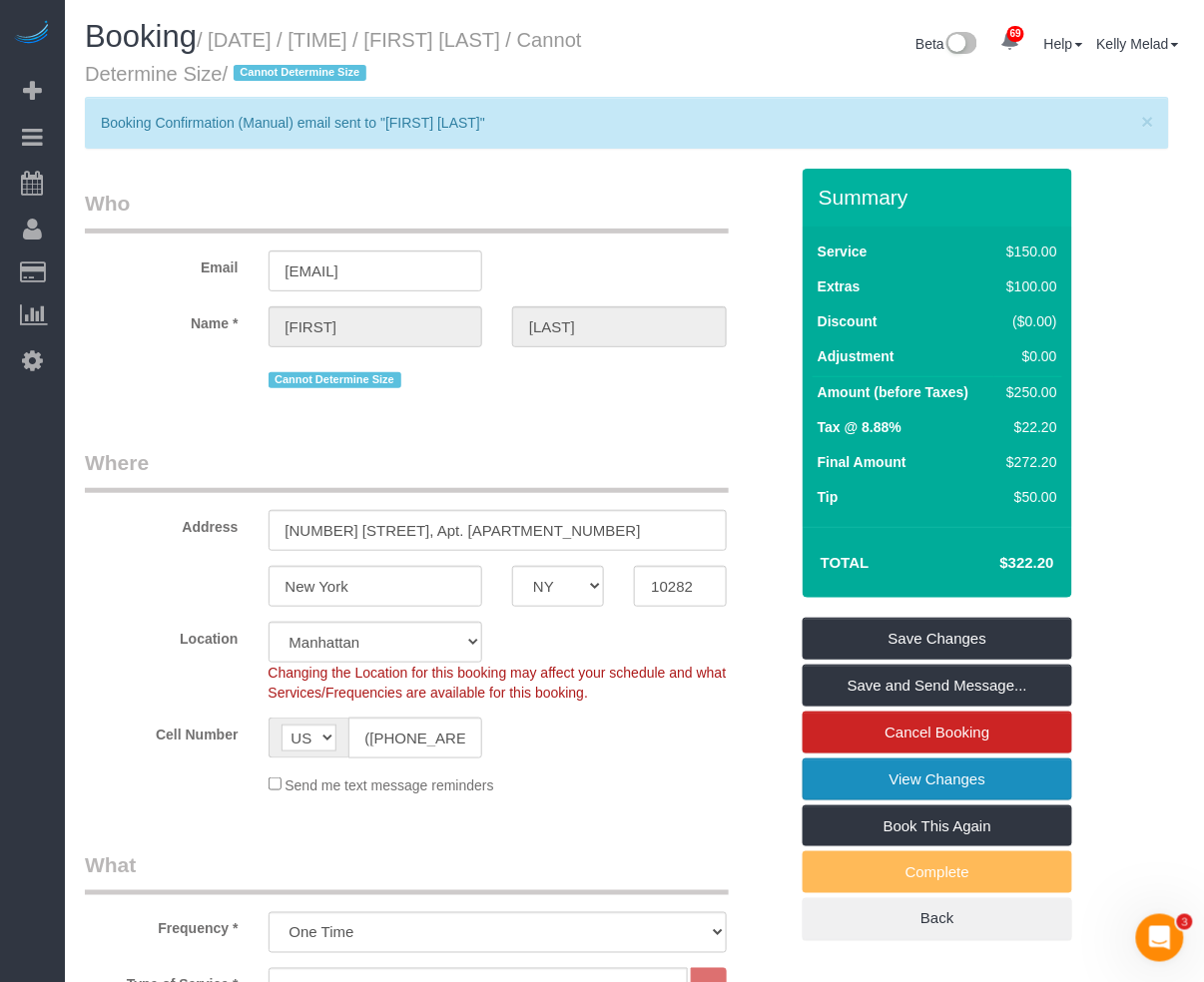 click on "View Changes" at bounding box center (937, 779) 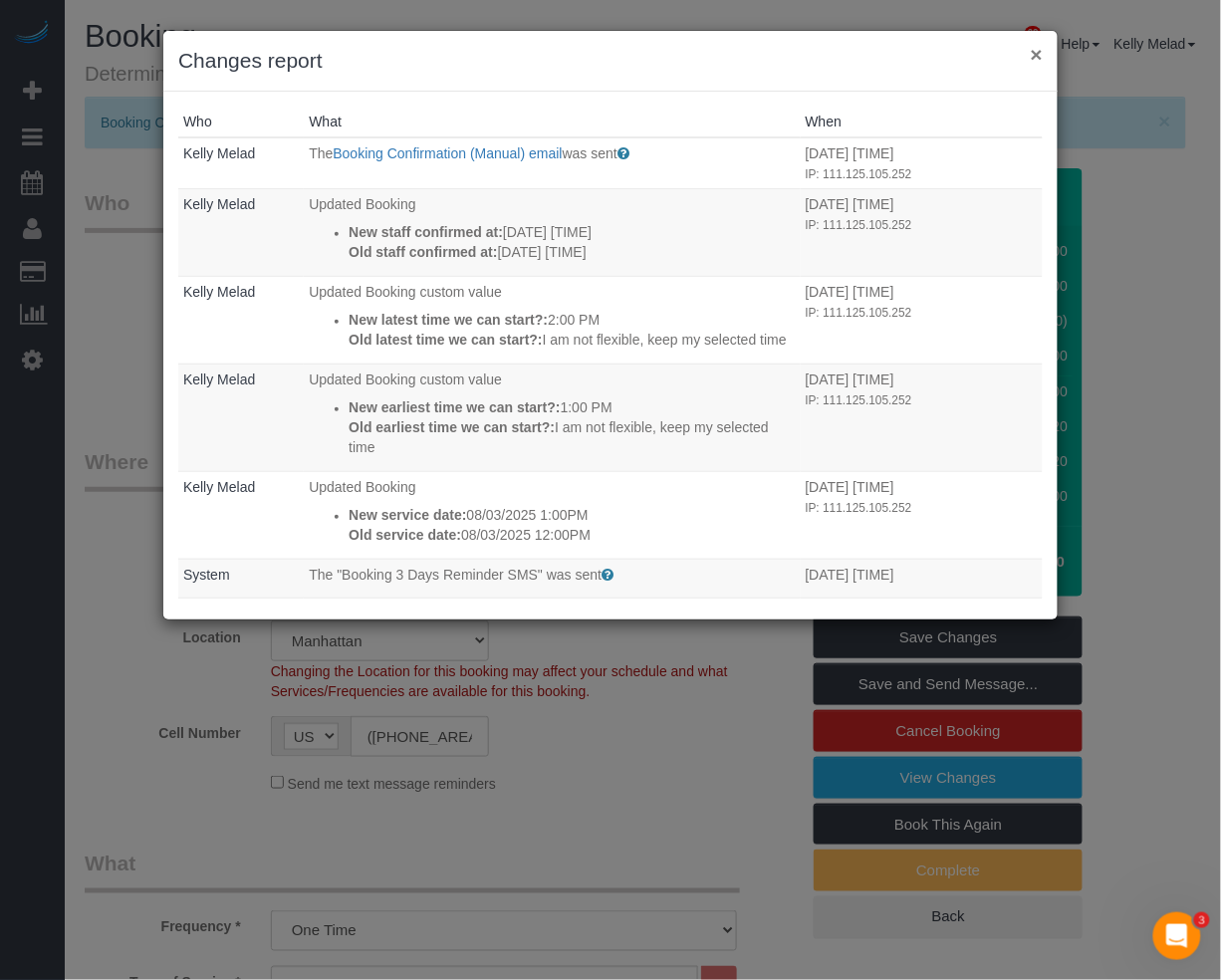 click on "×" at bounding box center [1037, 54] 